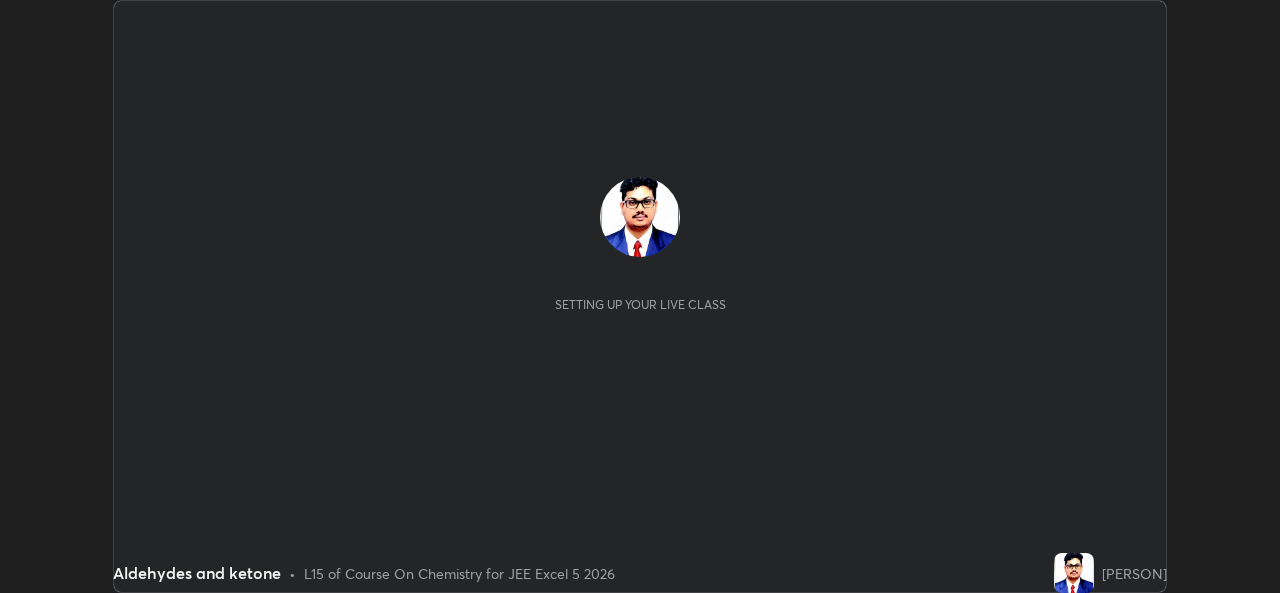 scroll, scrollTop: 0, scrollLeft: 0, axis: both 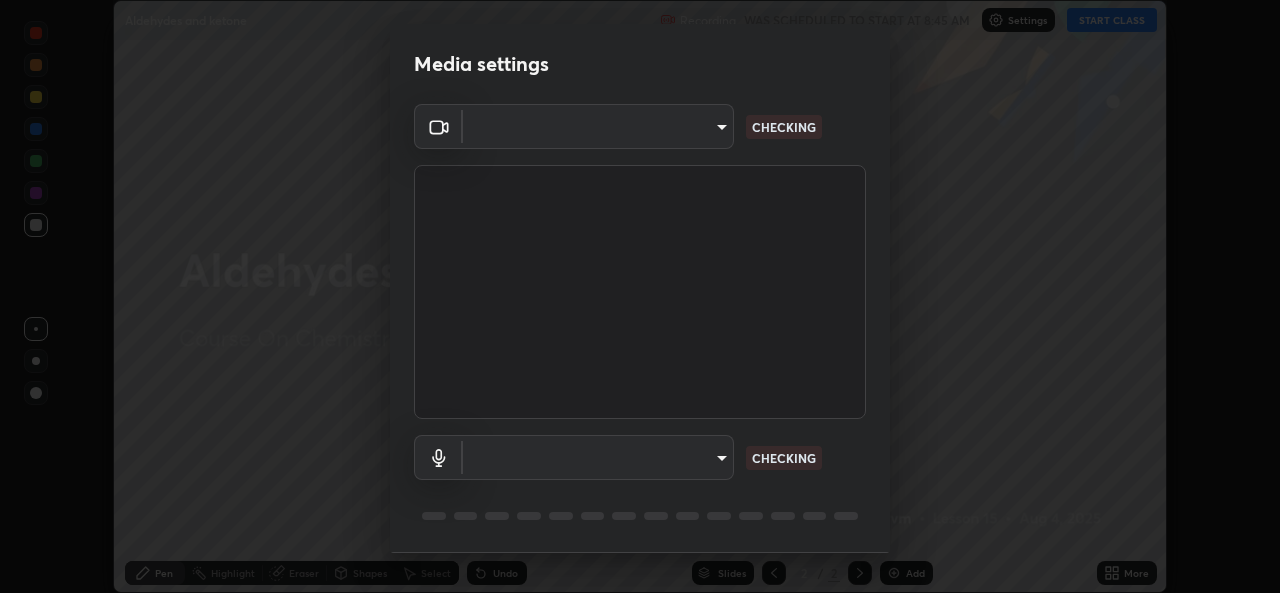 type on "b49ce733c18ed743311937eff9d4efc58a2a5cd54c0a2dbb976ee9af6a4c5ced" 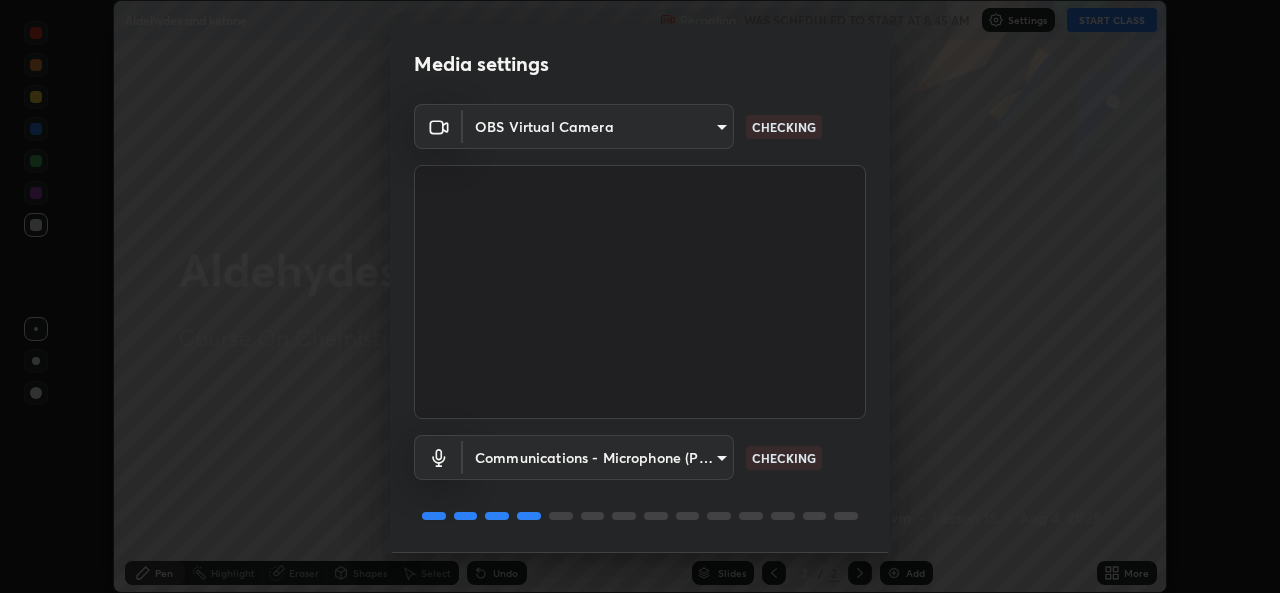 scroll, scrollTop: 63, scrollLeft: 0, axis: vertical 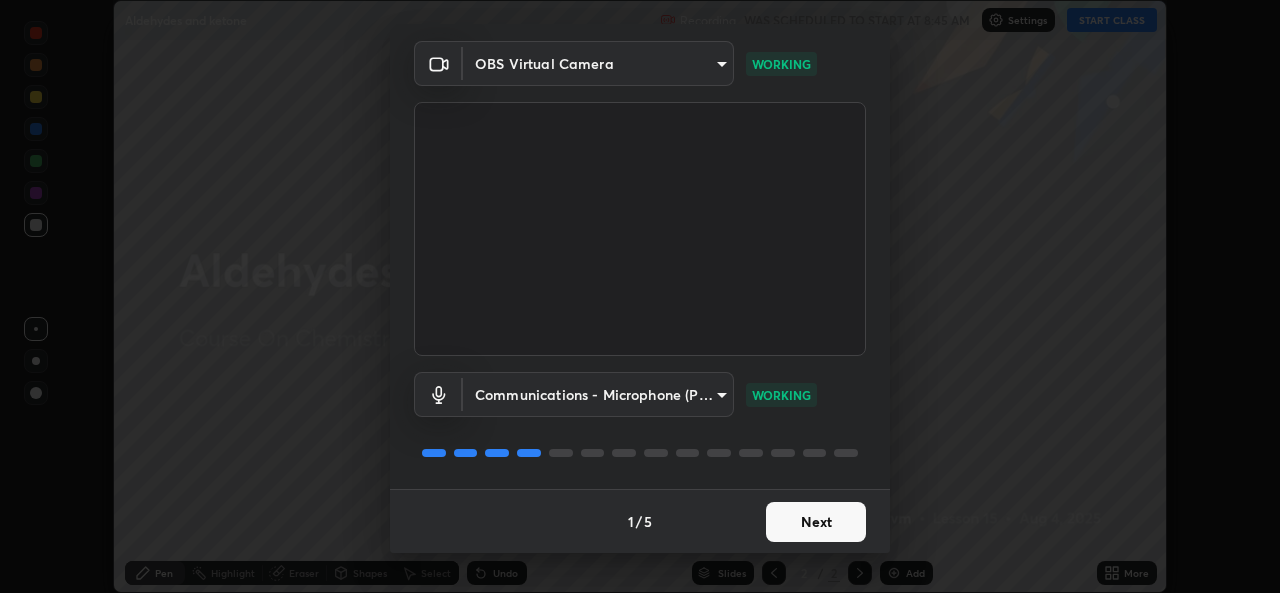 click on "Next" at bounding box center (816, 522) 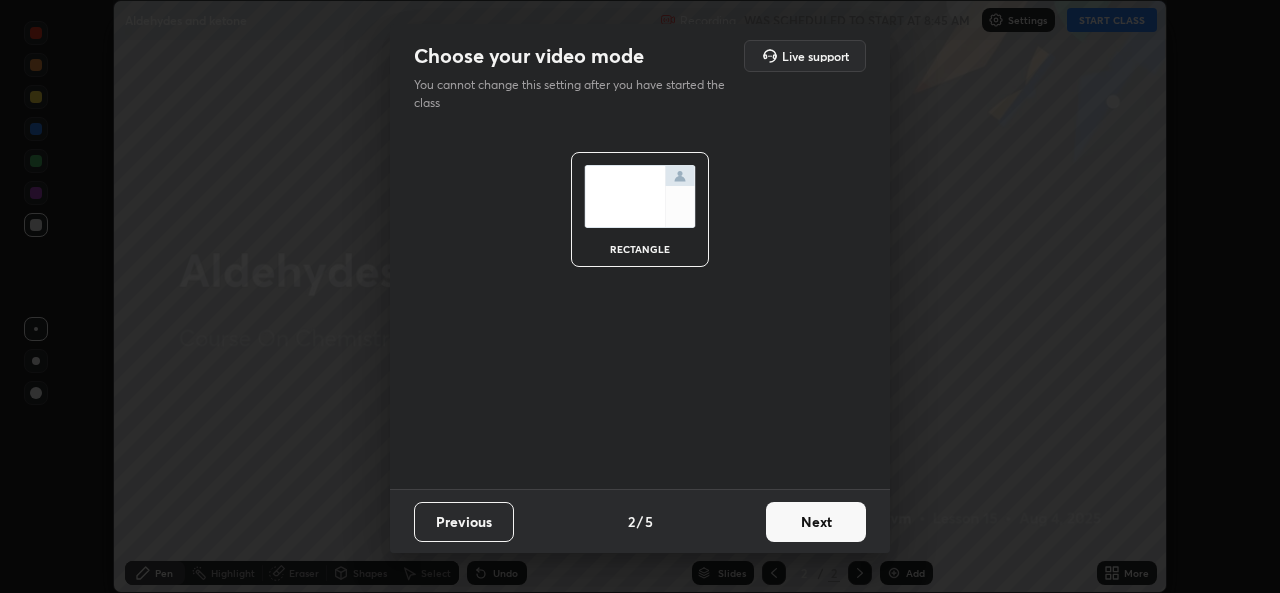 scroll, scrollTop: 0, scrollLeft: 0, axis: both 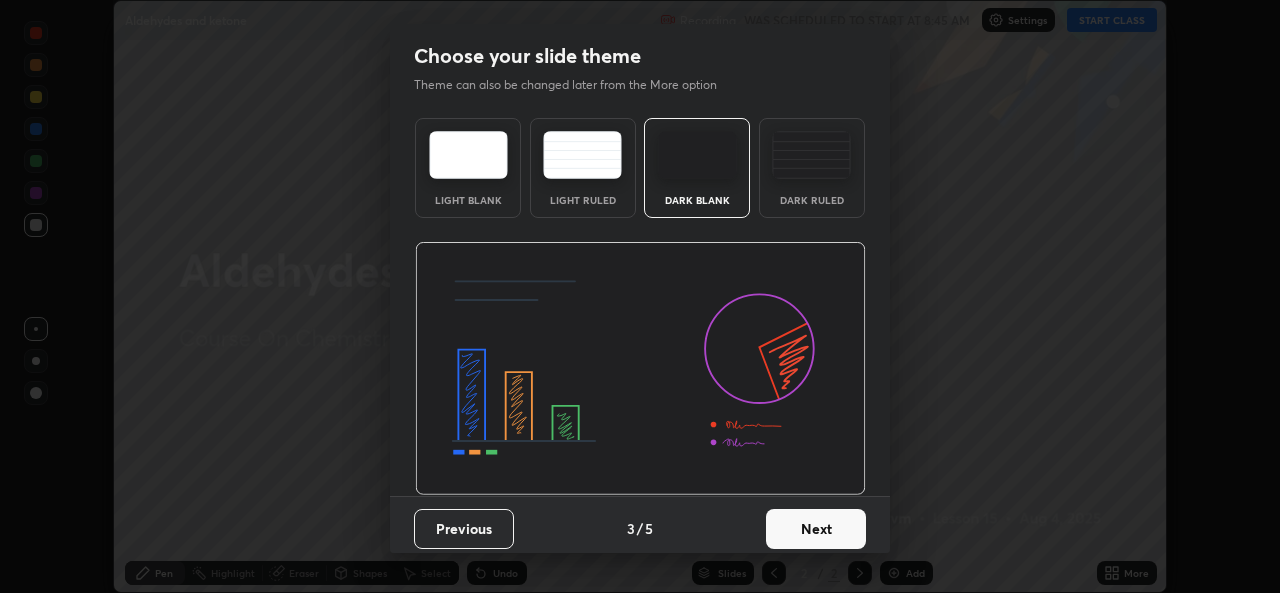 click on "Next" at bounding box center (816, 529) 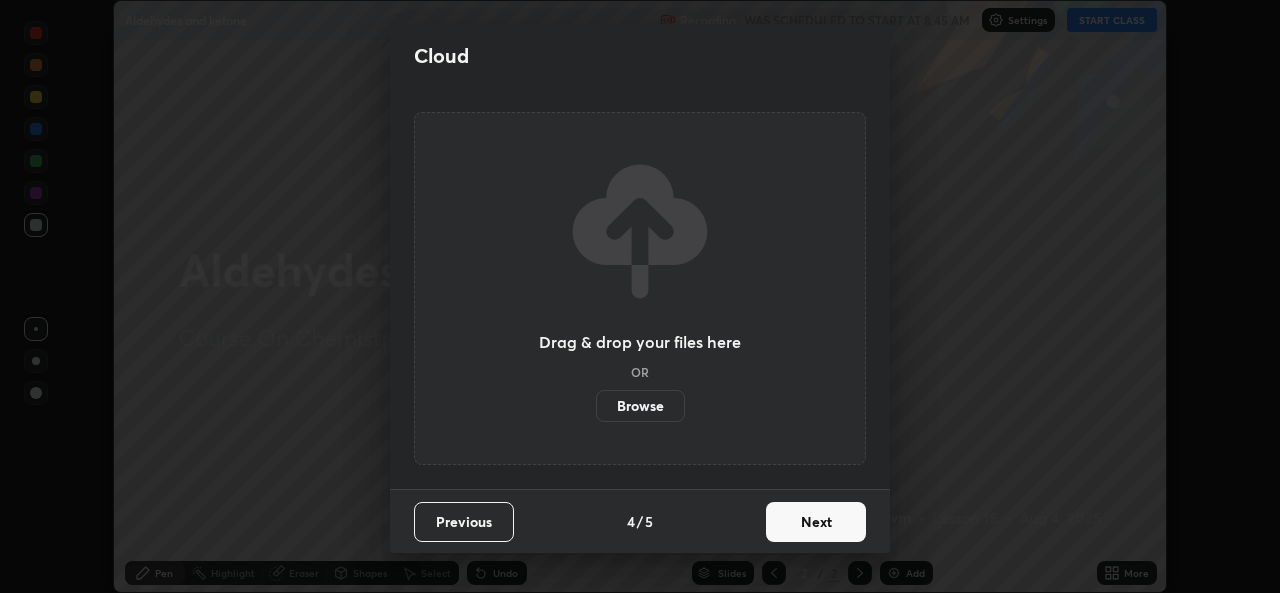 click on "Next" at bounding box center (816, 522) 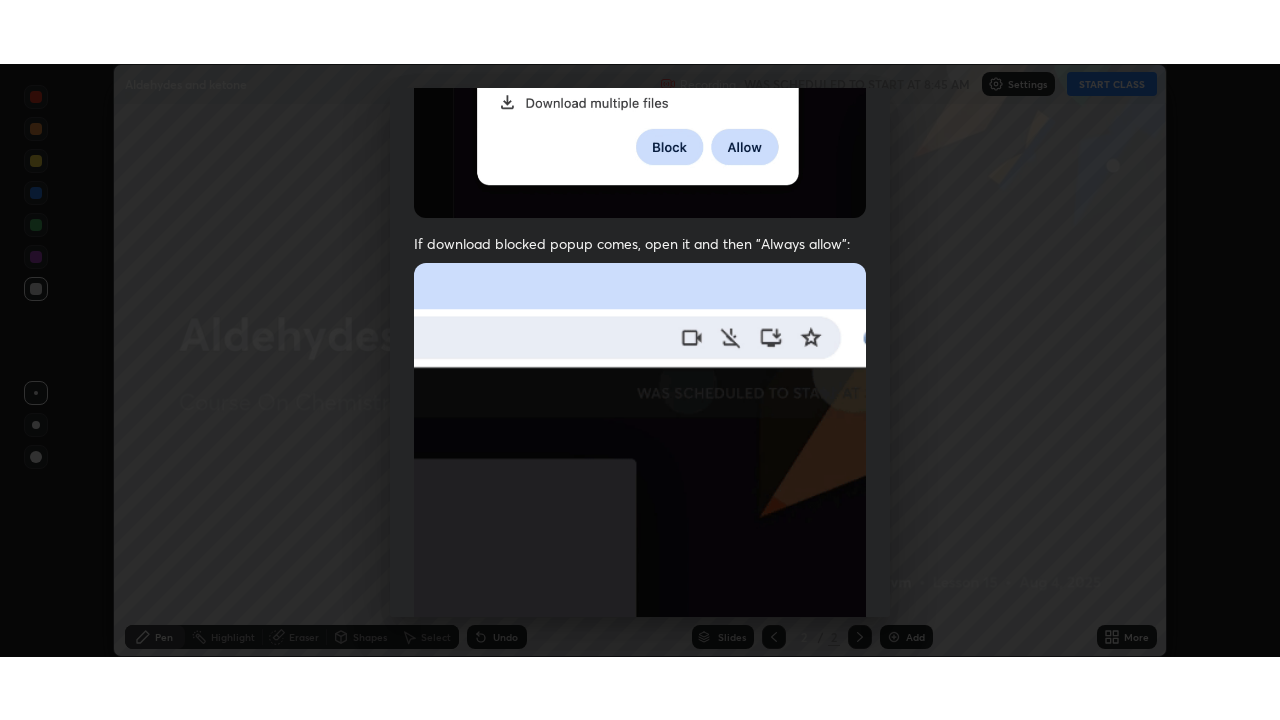 scroll, scrollTop: 471, scrollLeft: 0, axis: vertical 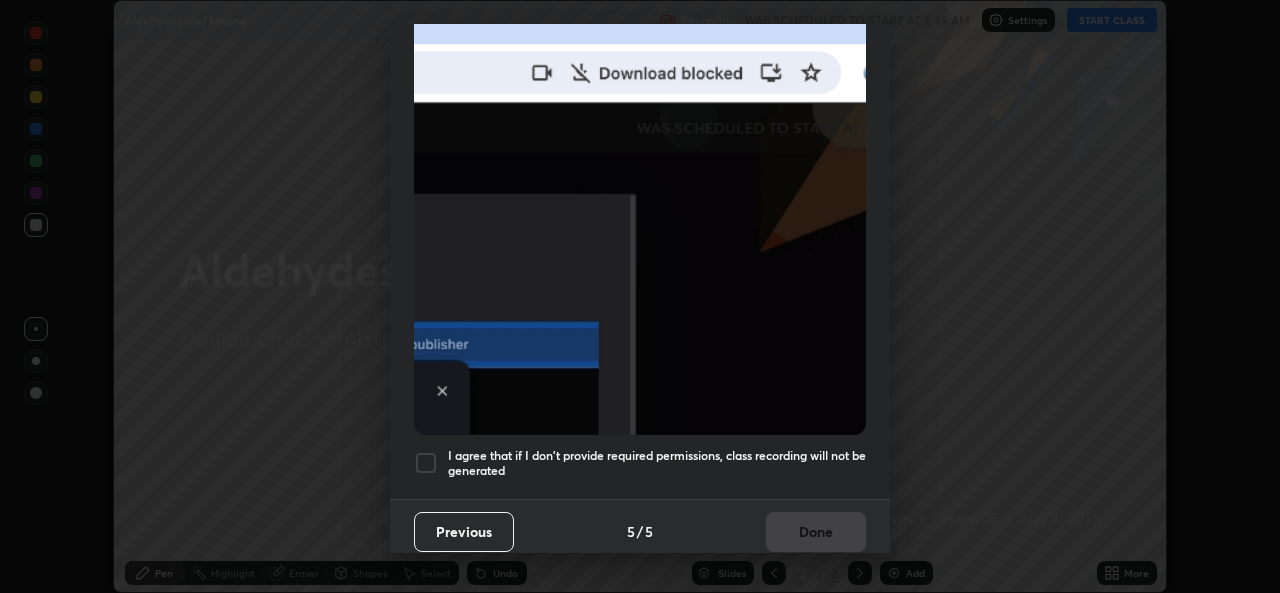 click at bounding box center [426, 463] 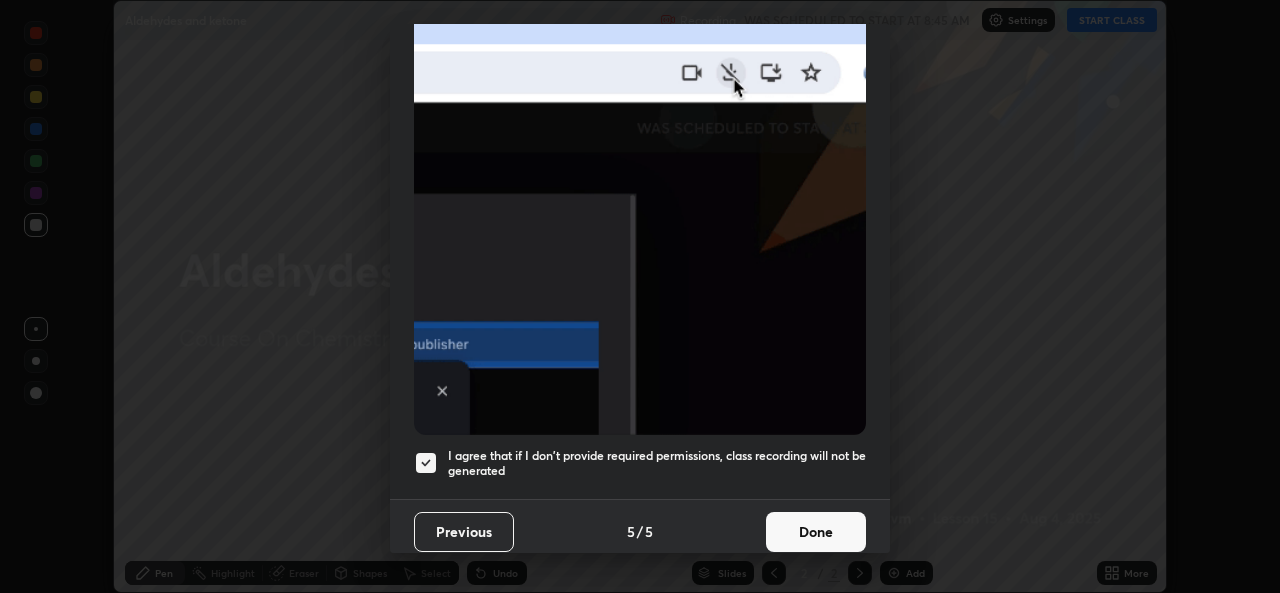 click on "Done" at bounding box center (816, 532) 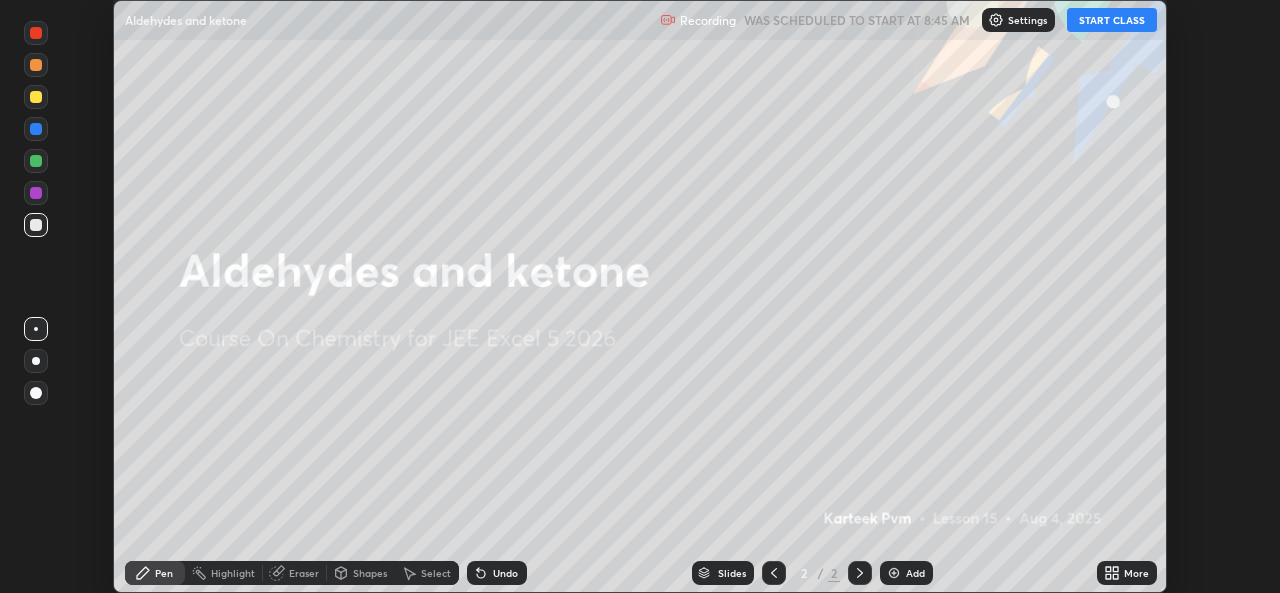 click on "START CLASS" at bounding box center (1112, 20) 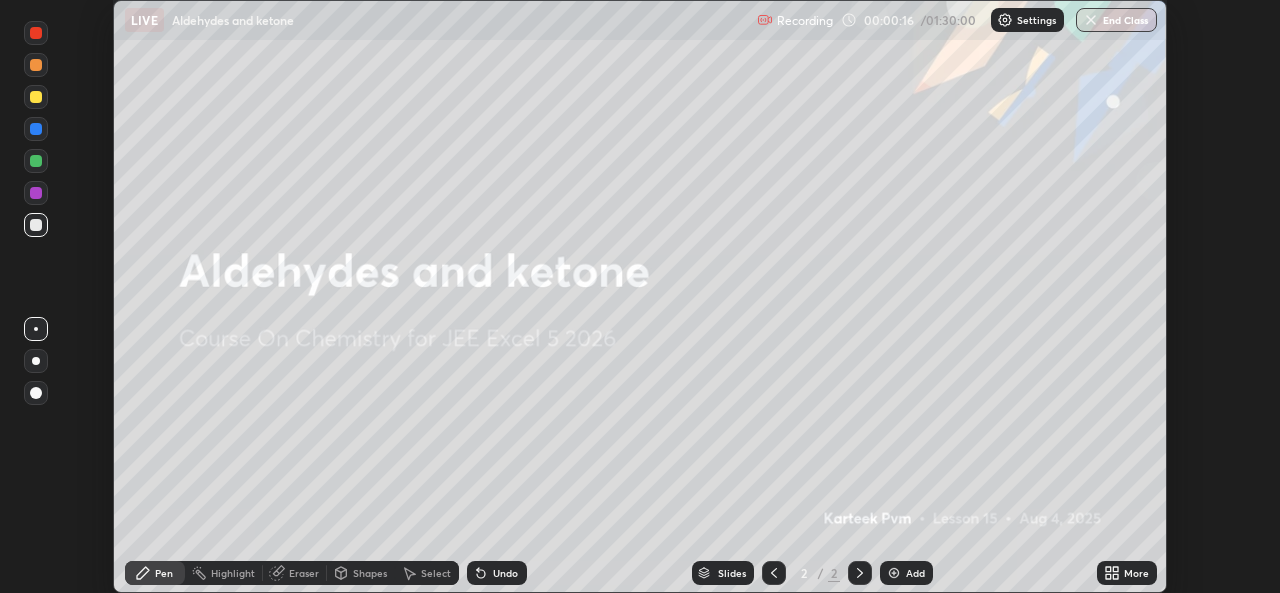 click 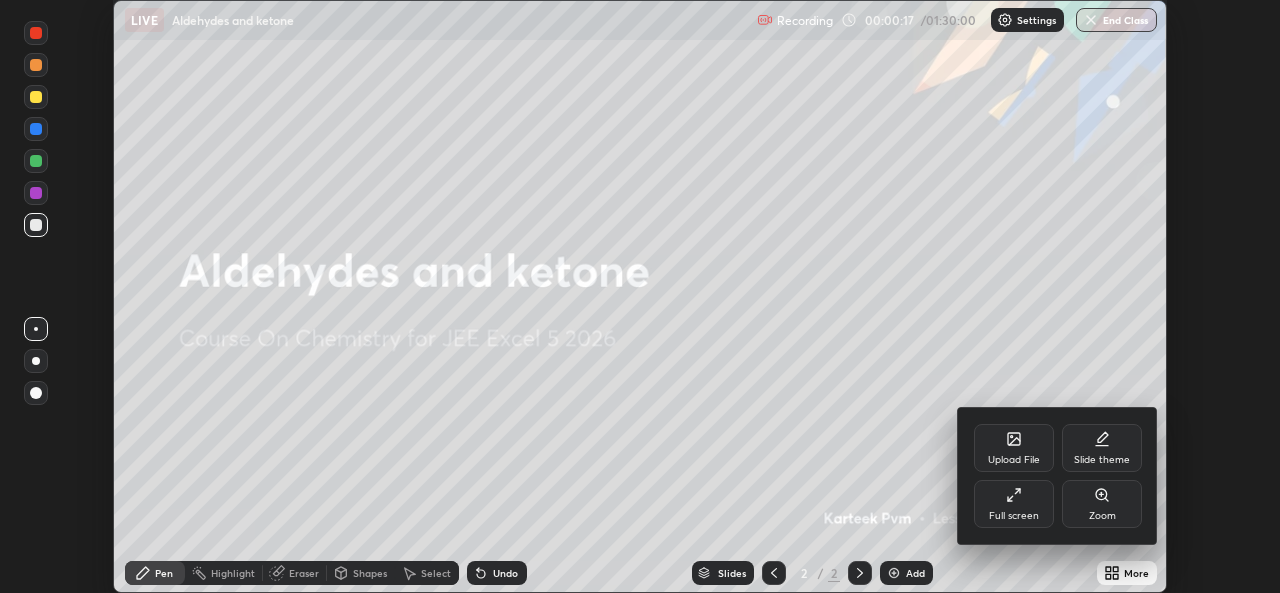 click 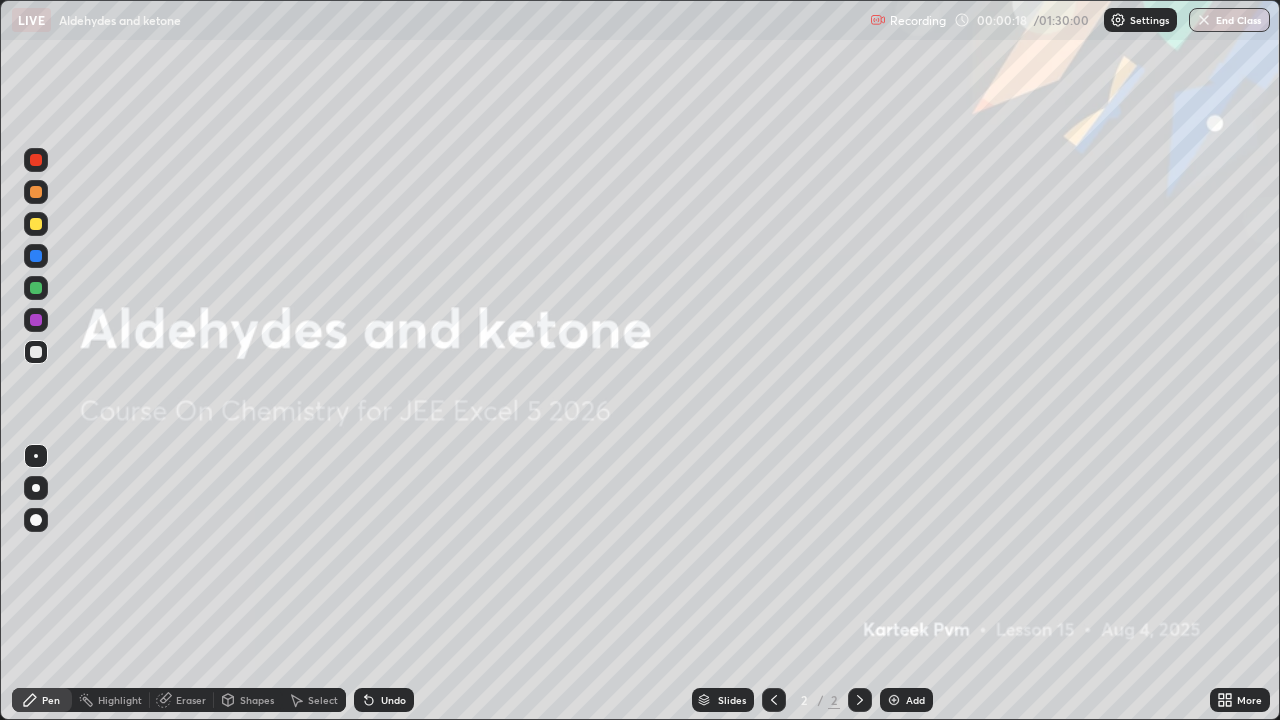 scroll, scrollTop: 99280, scrollLeft: 98720, axis: both 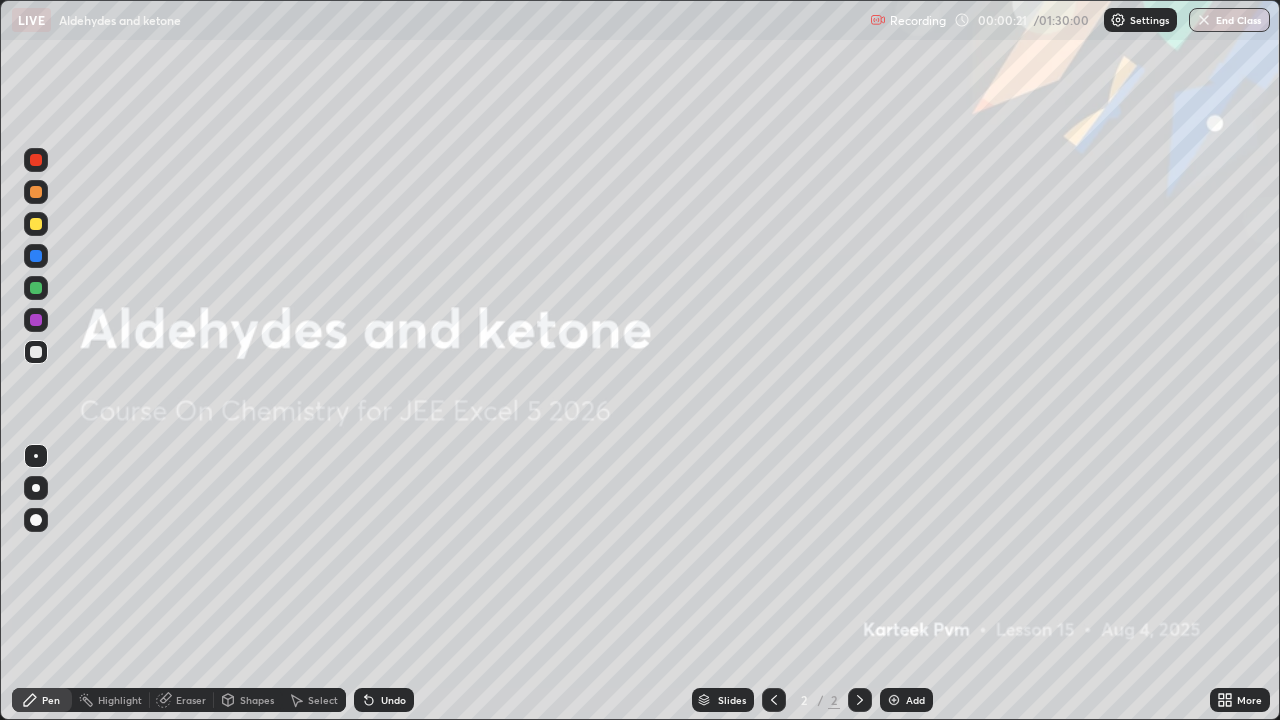 click on "Add" at bounding box center (906, 700) 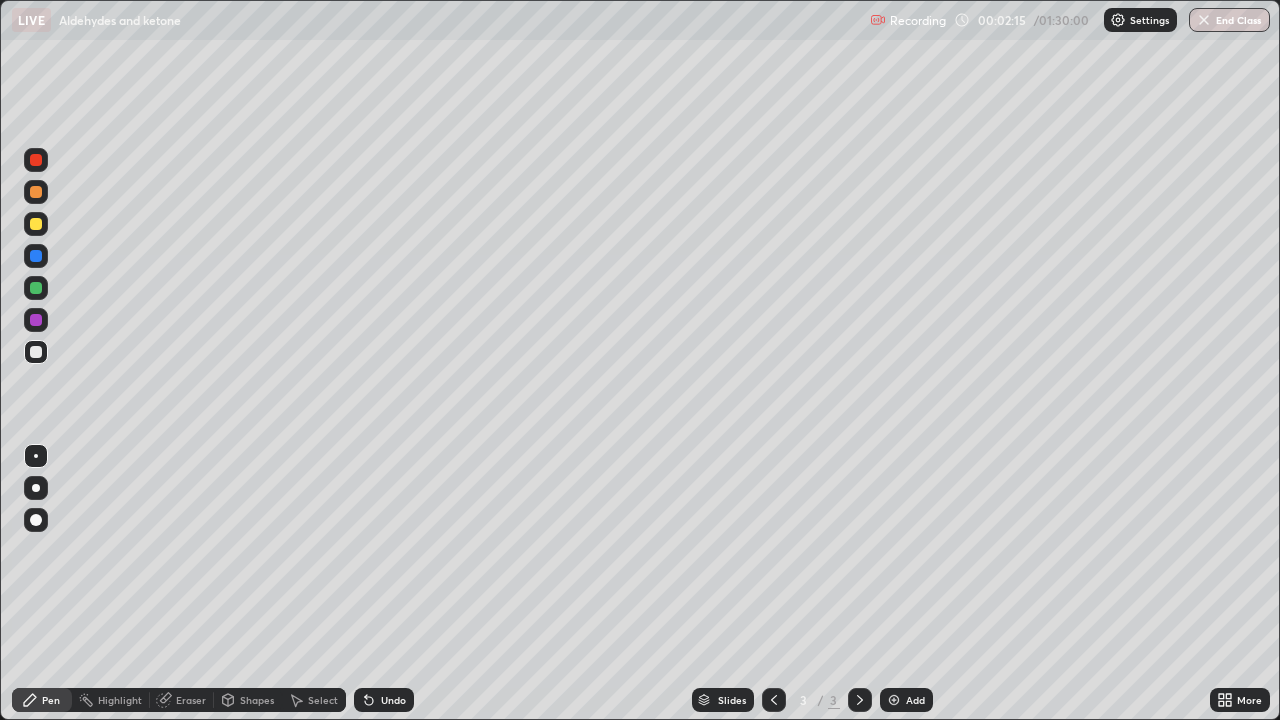 click on "Undo" at bounding box center [393, 700] 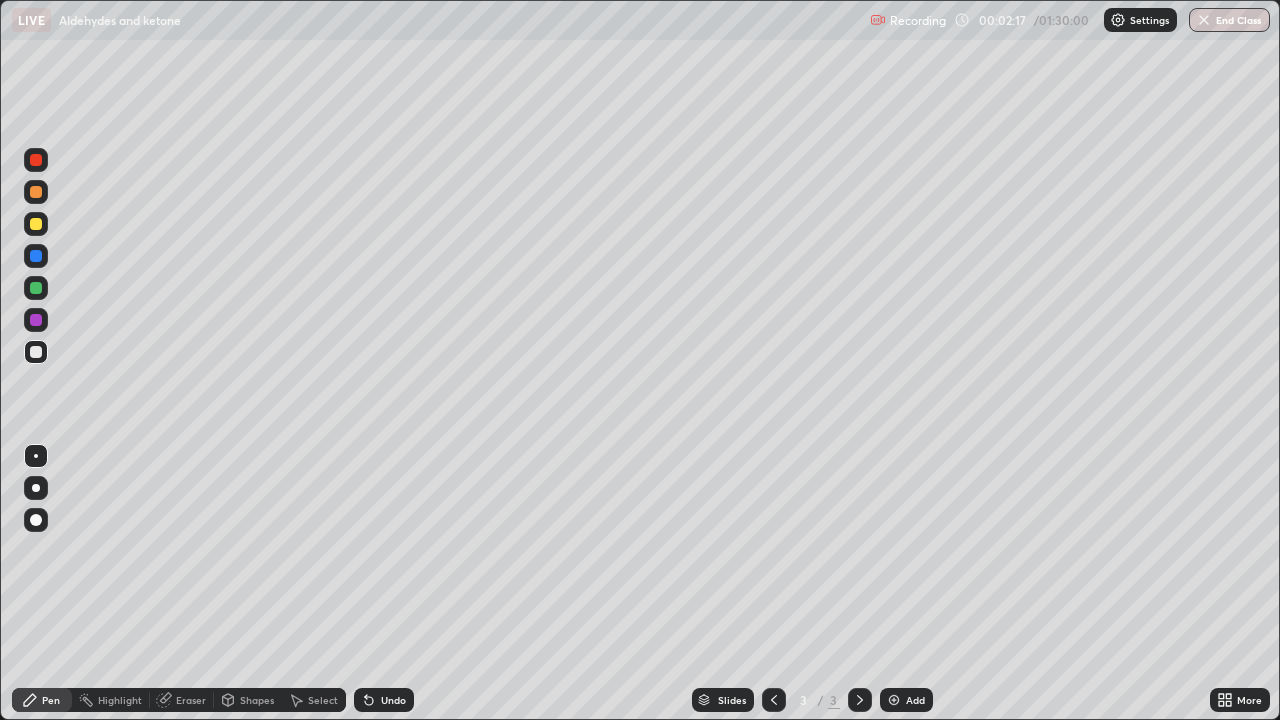 click on "Undo" at bounding box center (393, 700) 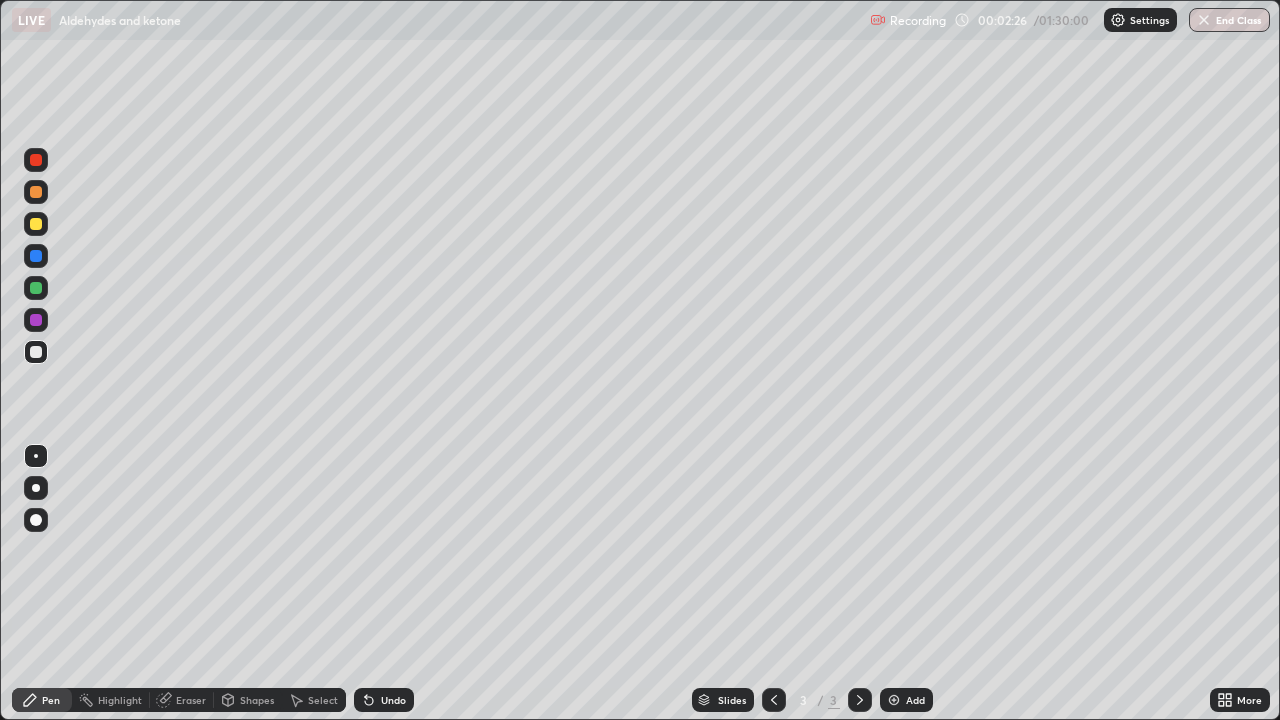click on "Undo" at bounding box center [384, 700] 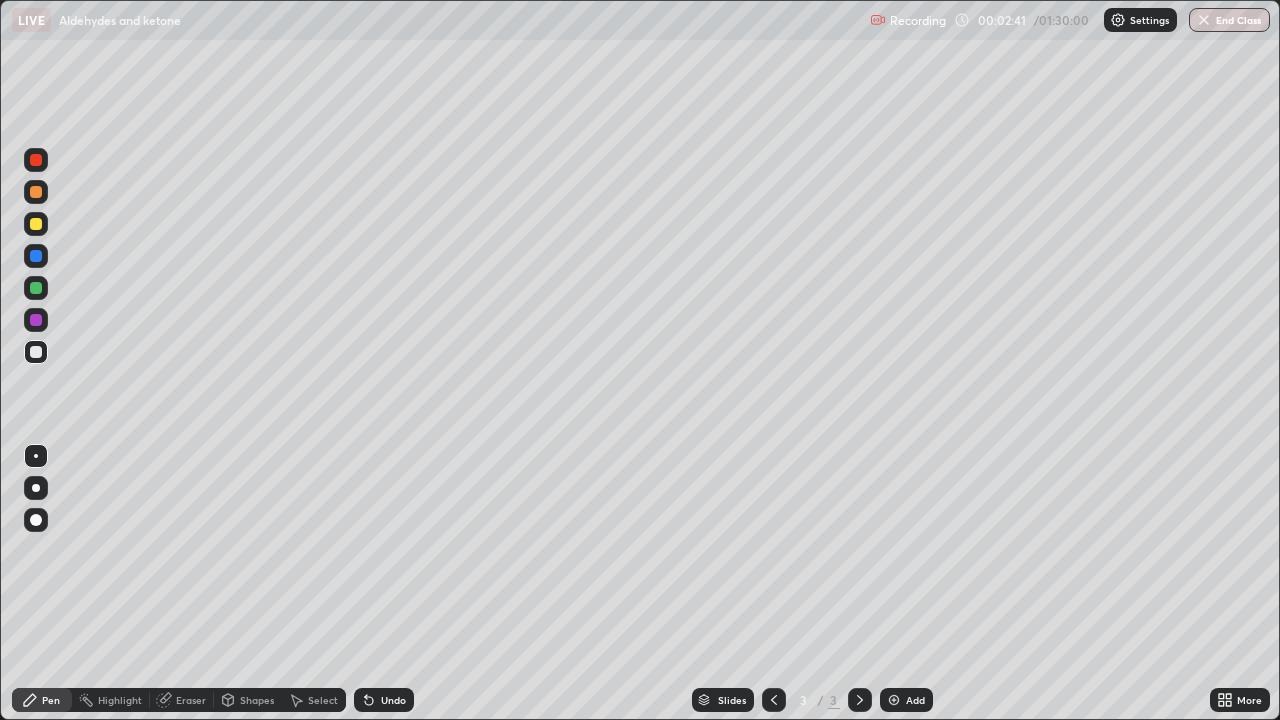 click 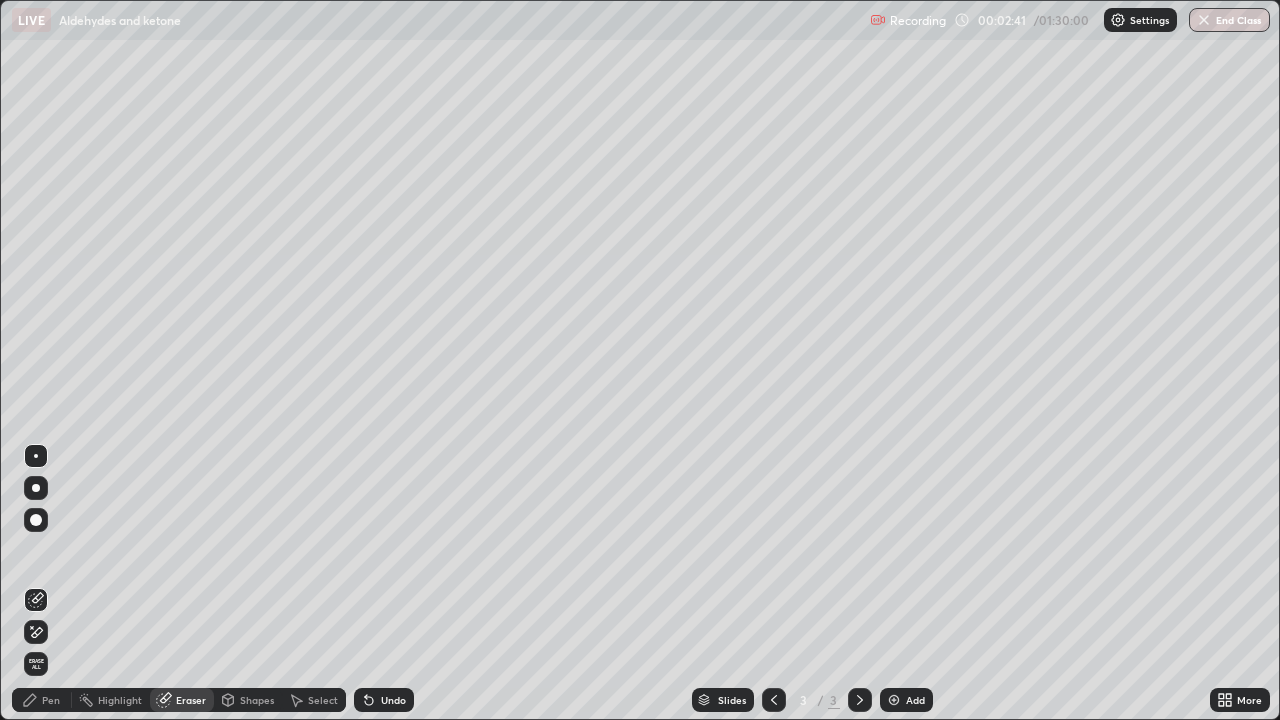 click 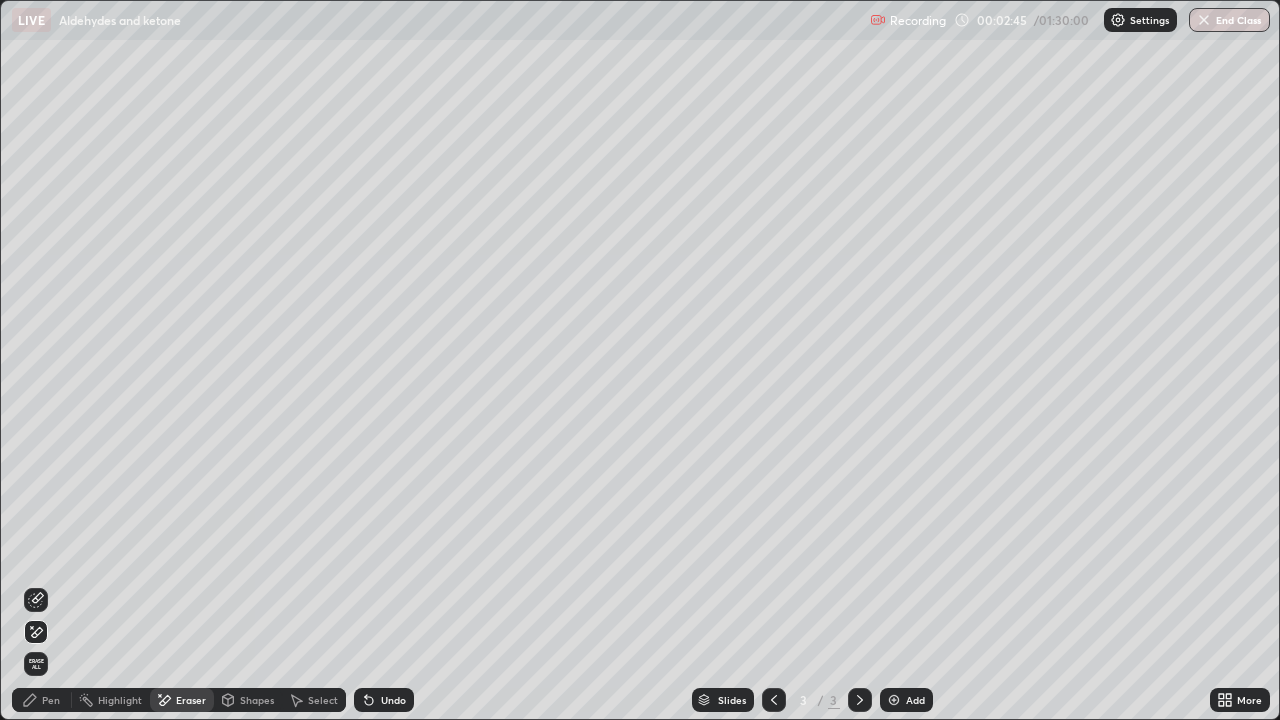 click on "Pen" at bounding box center (42, 700) 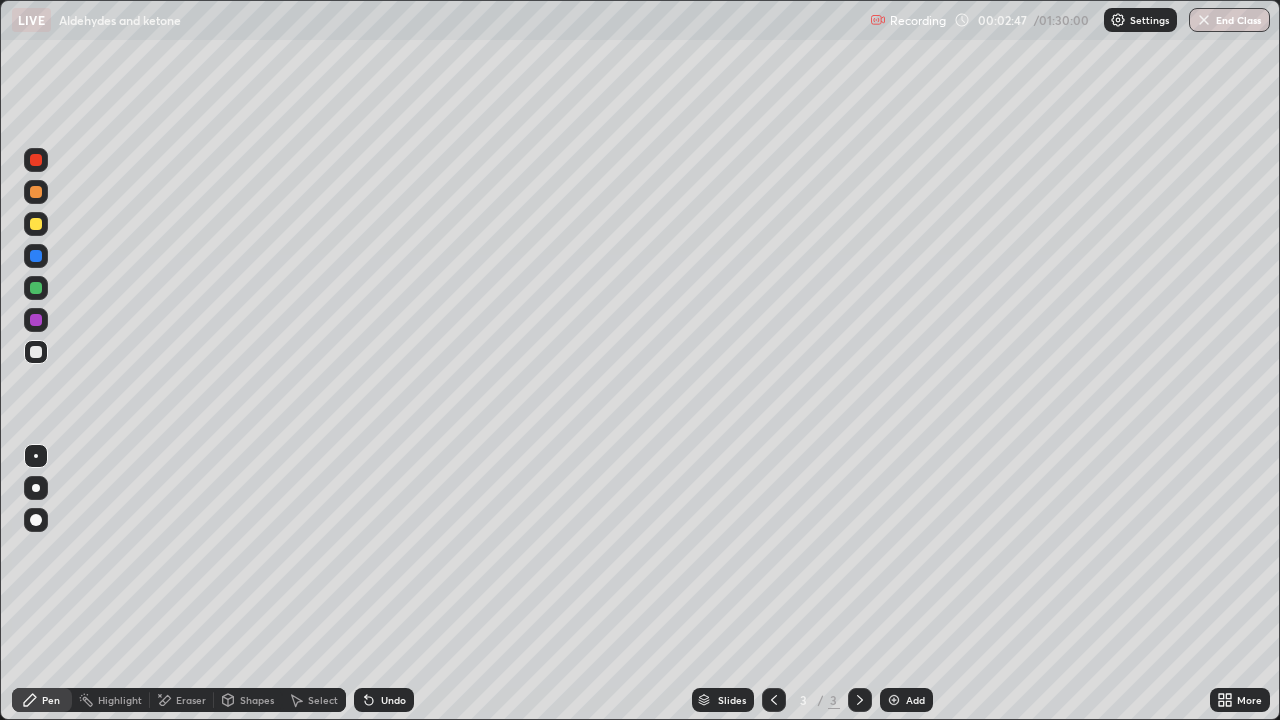 click at bounding box center (36, 224) 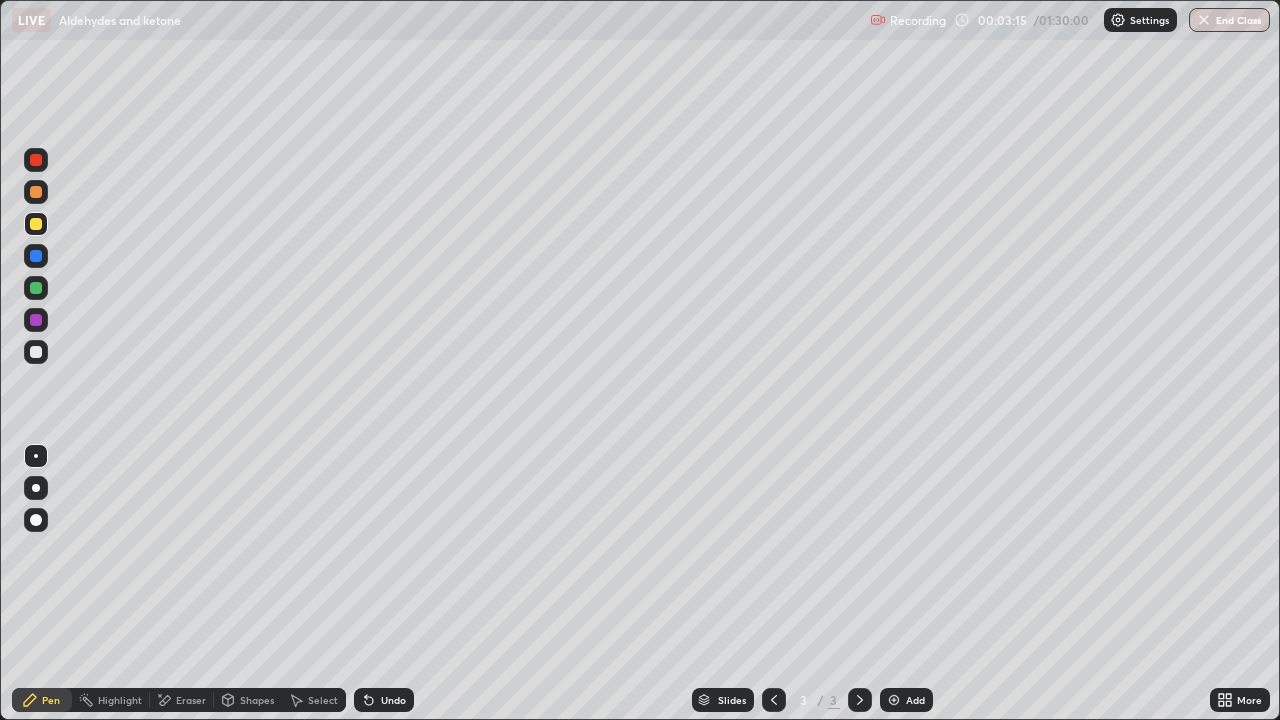 click on "Eraser" at bounding box center (191, 700) 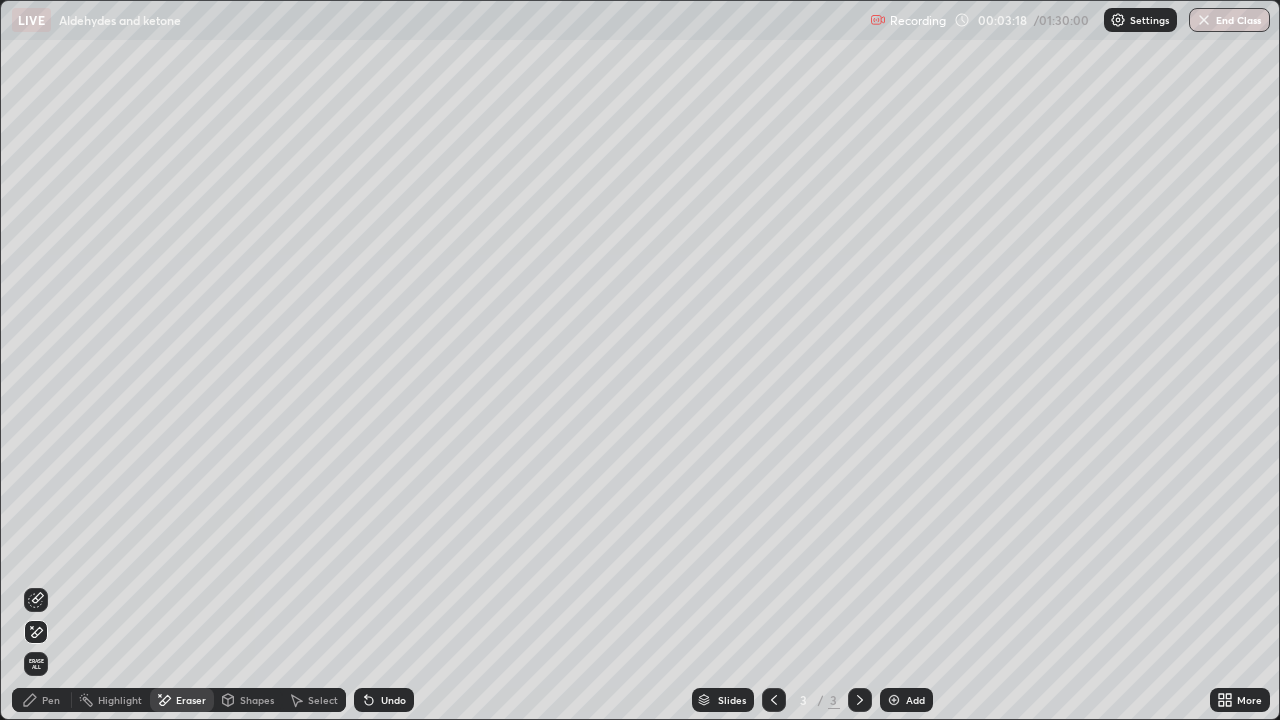click on "Pen" at bounding box center [42, 700] 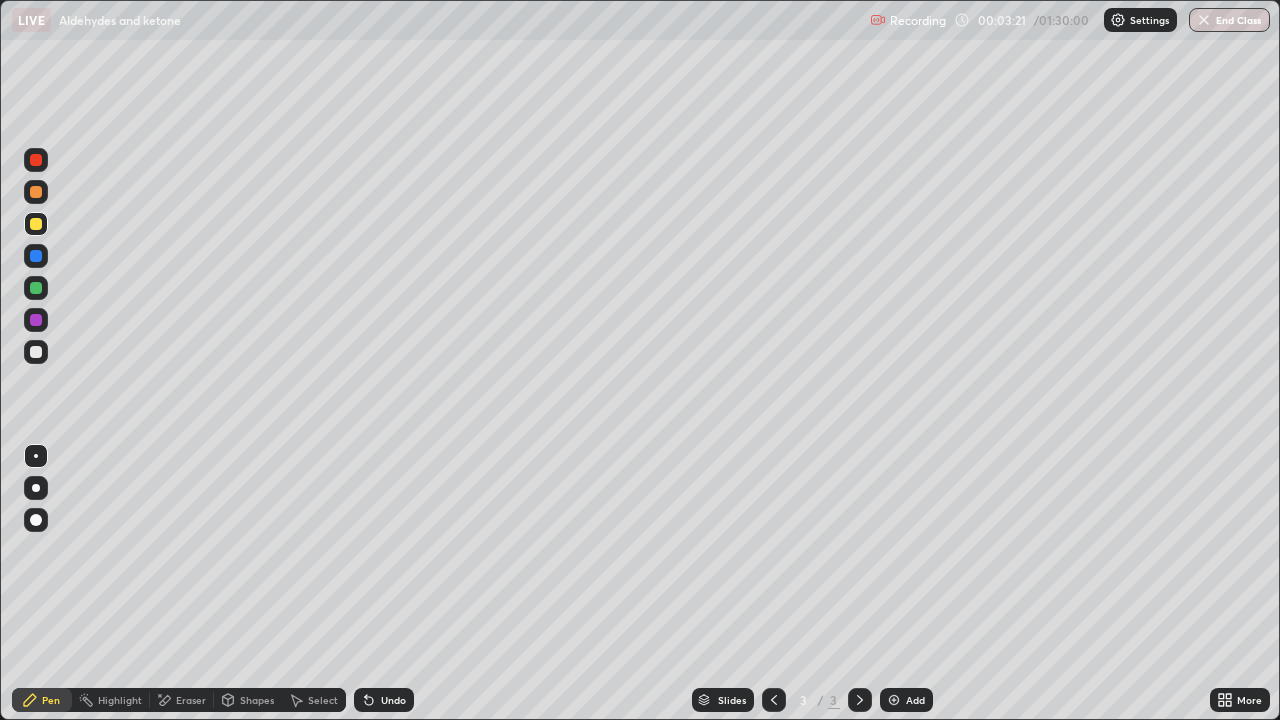 click at bounding box center (36, 288) 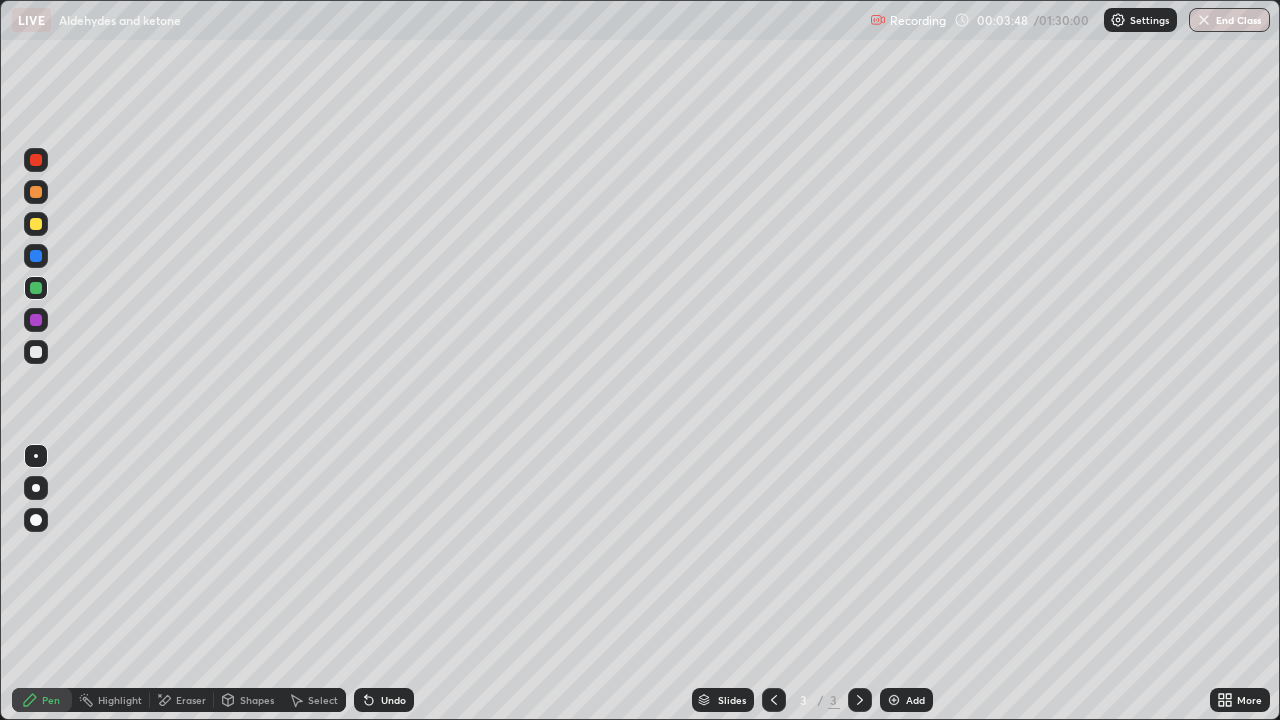 click on "Eraser" at bounding box center [191, 700] 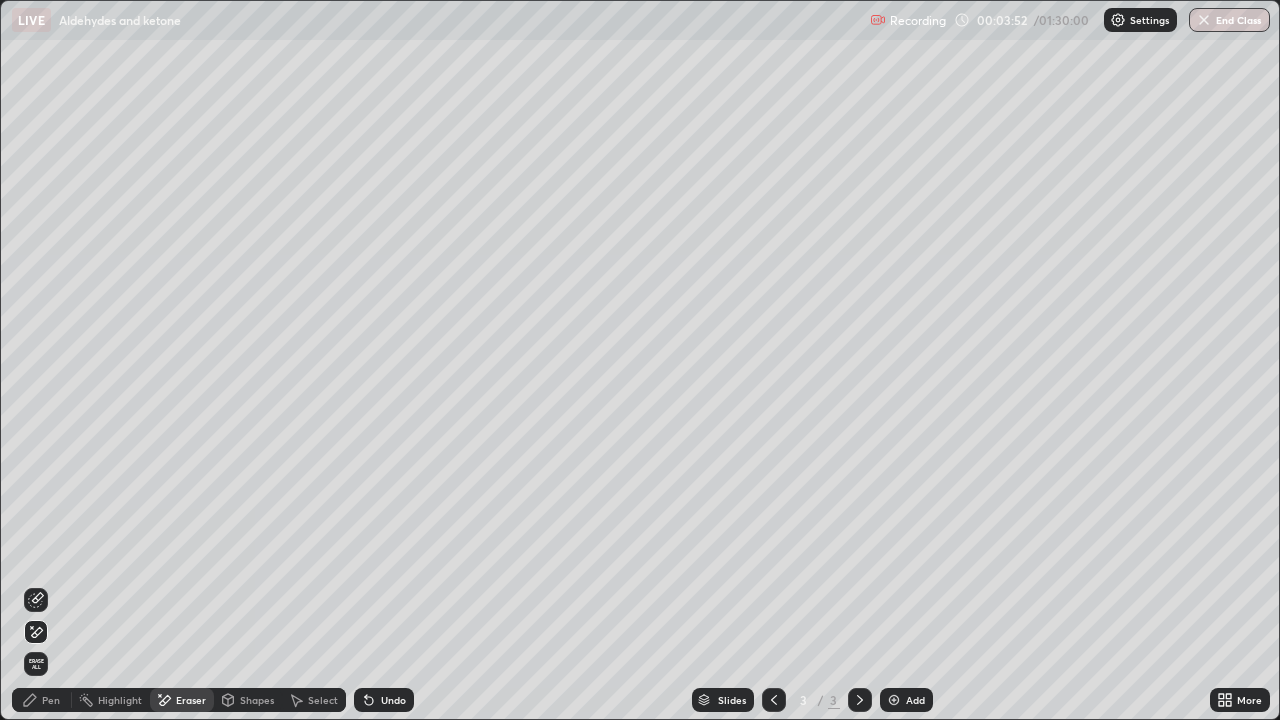 click on "Pen" at bounding box center (51, 700) 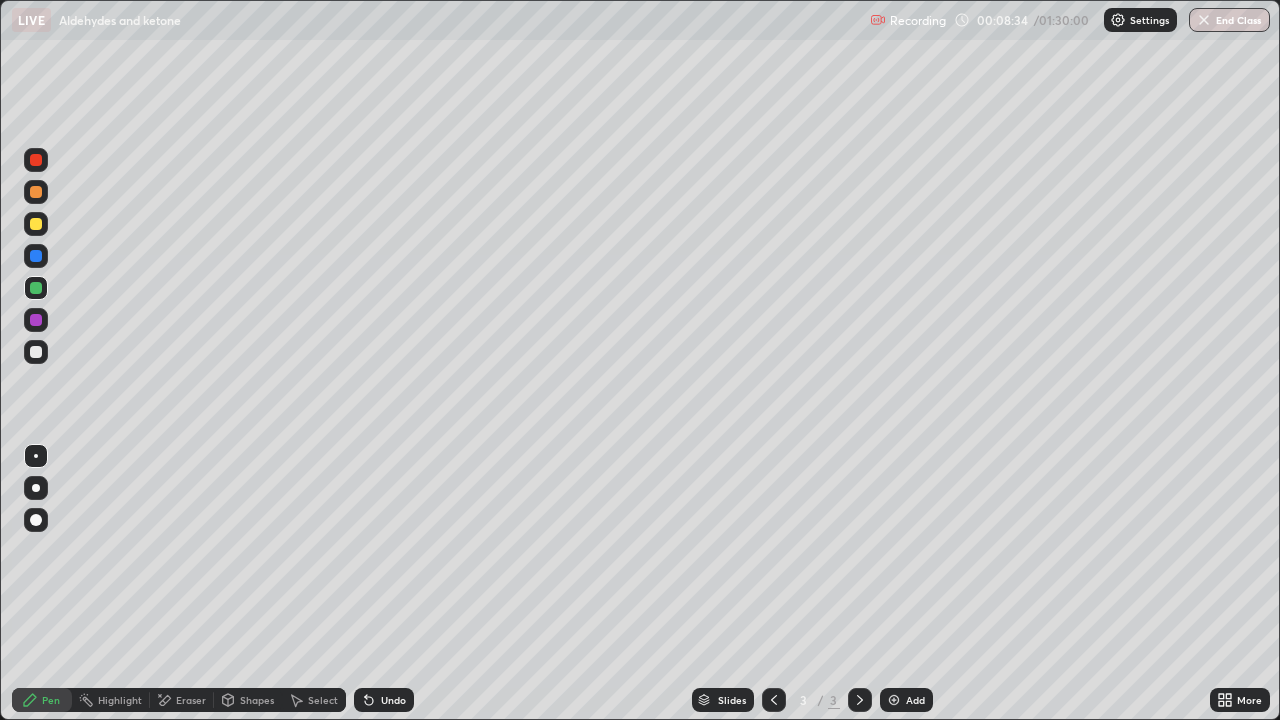 click on "Undo" at bounding box center [384, 700] 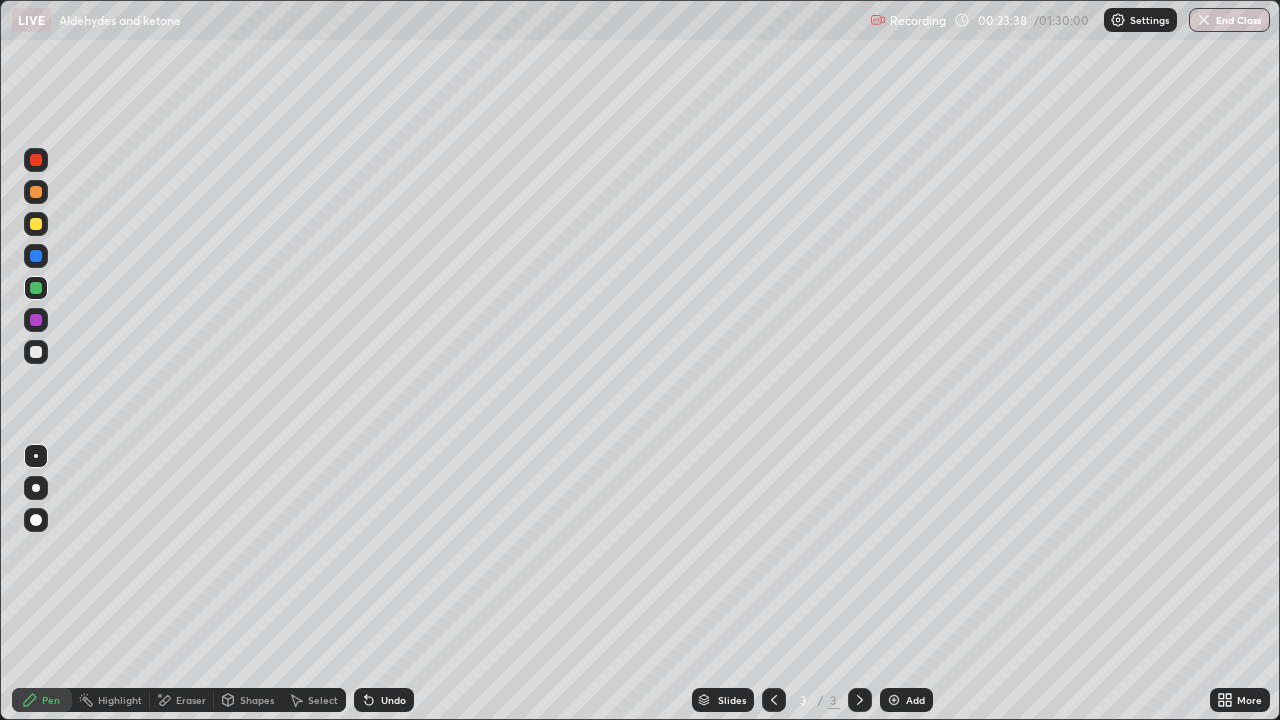 click on "Add" at bounding box center (906, 700) 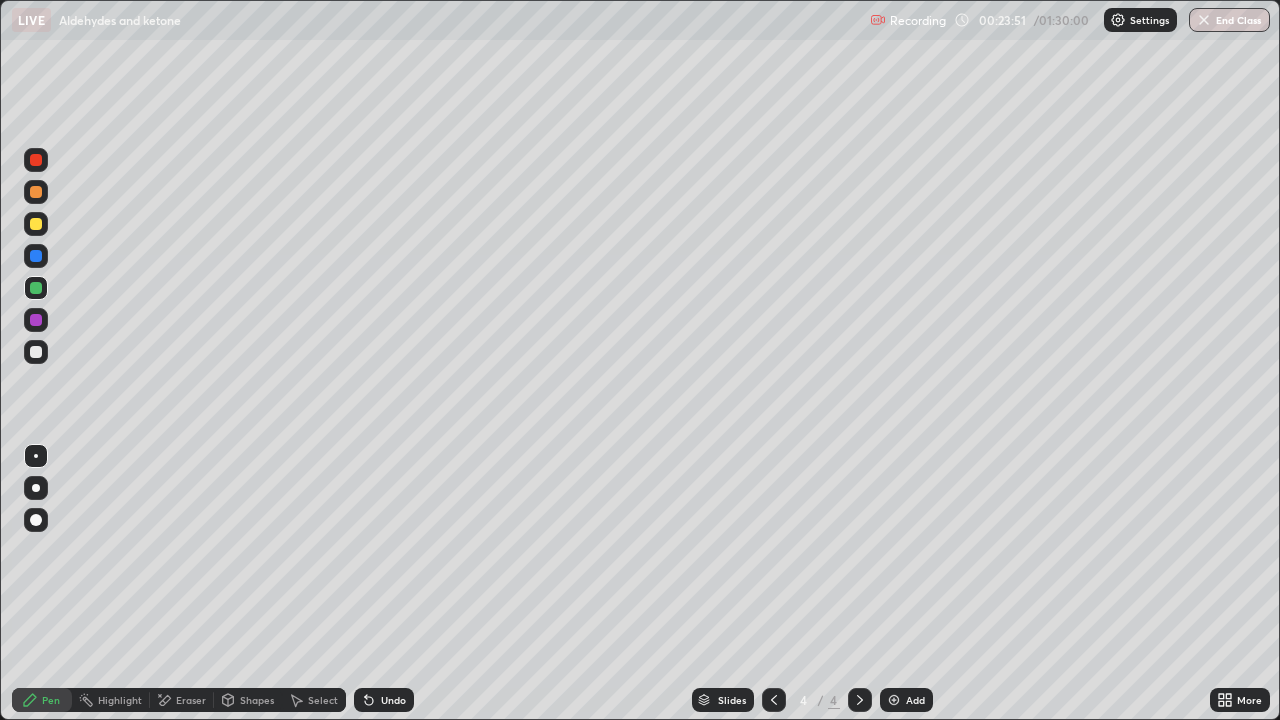 click 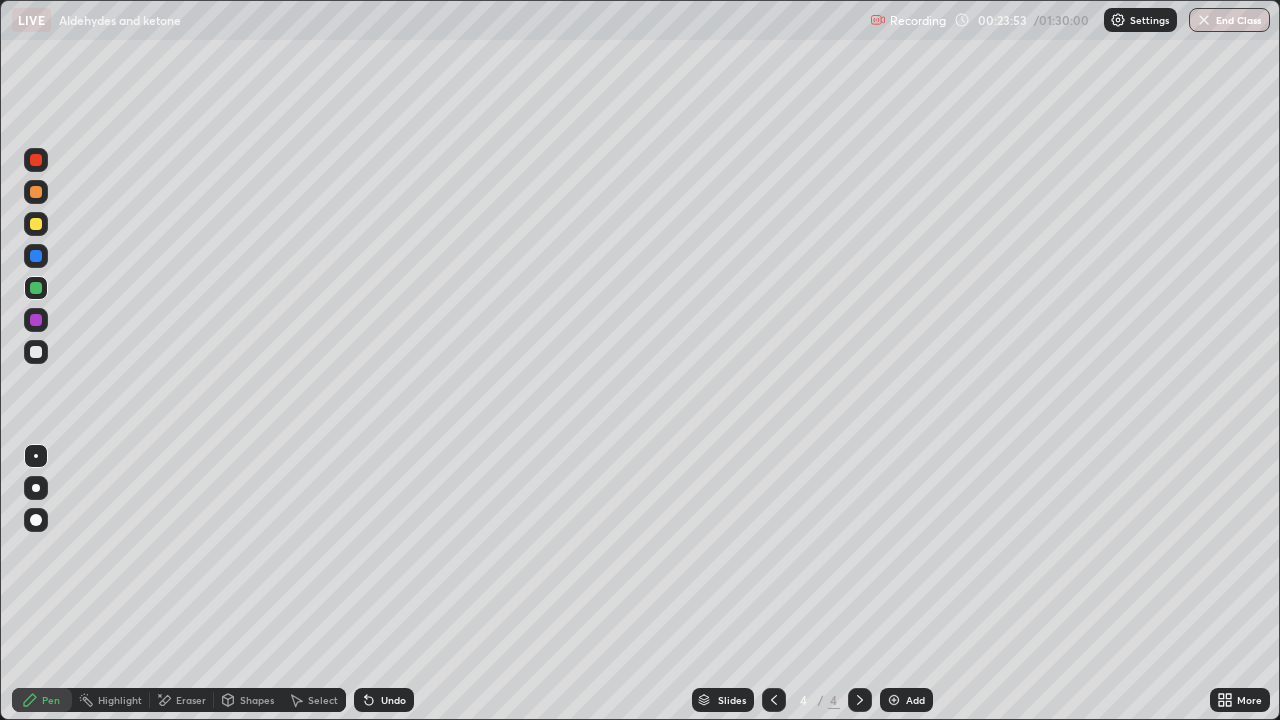 click 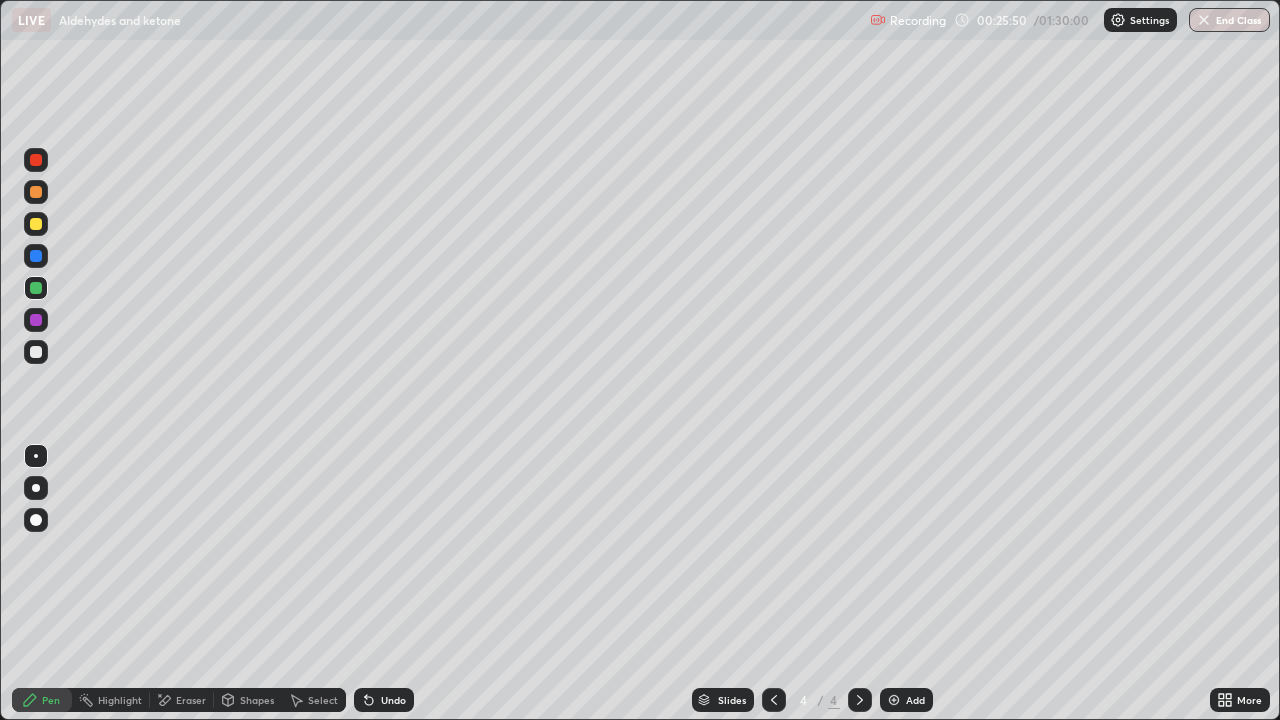 click at bounding box center [36, 352] 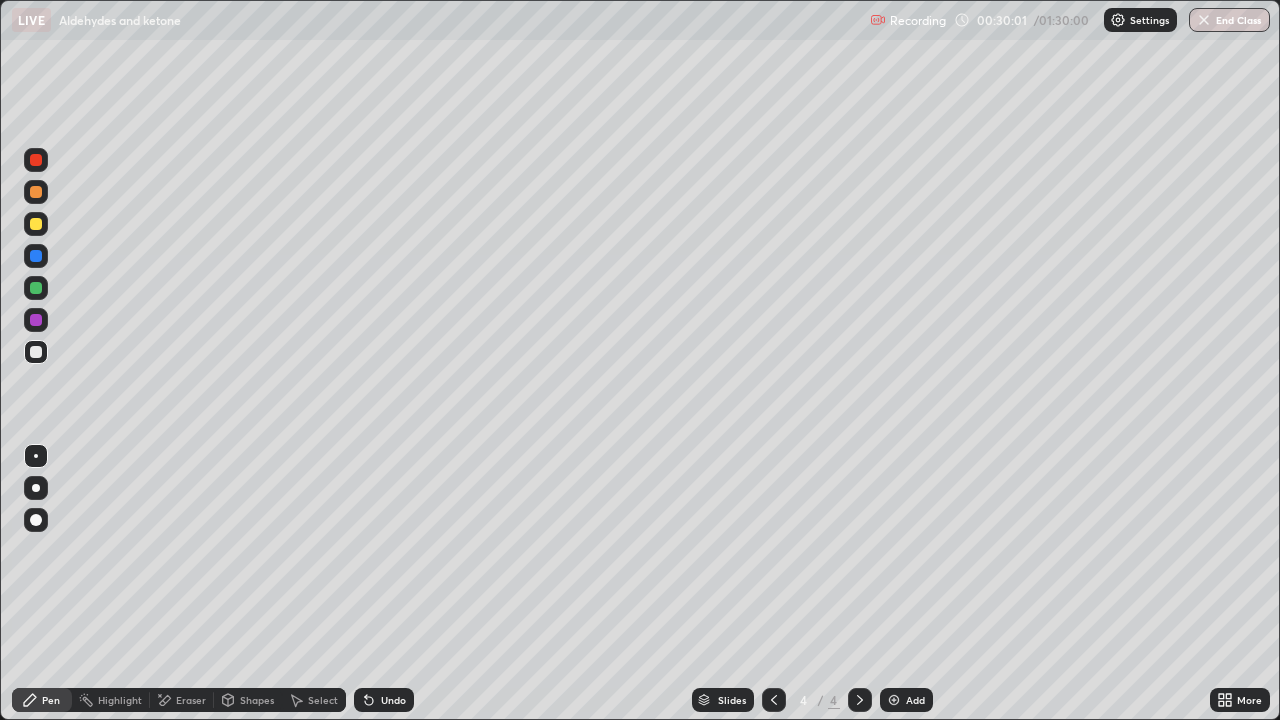 click at bounding box center (36, 224) 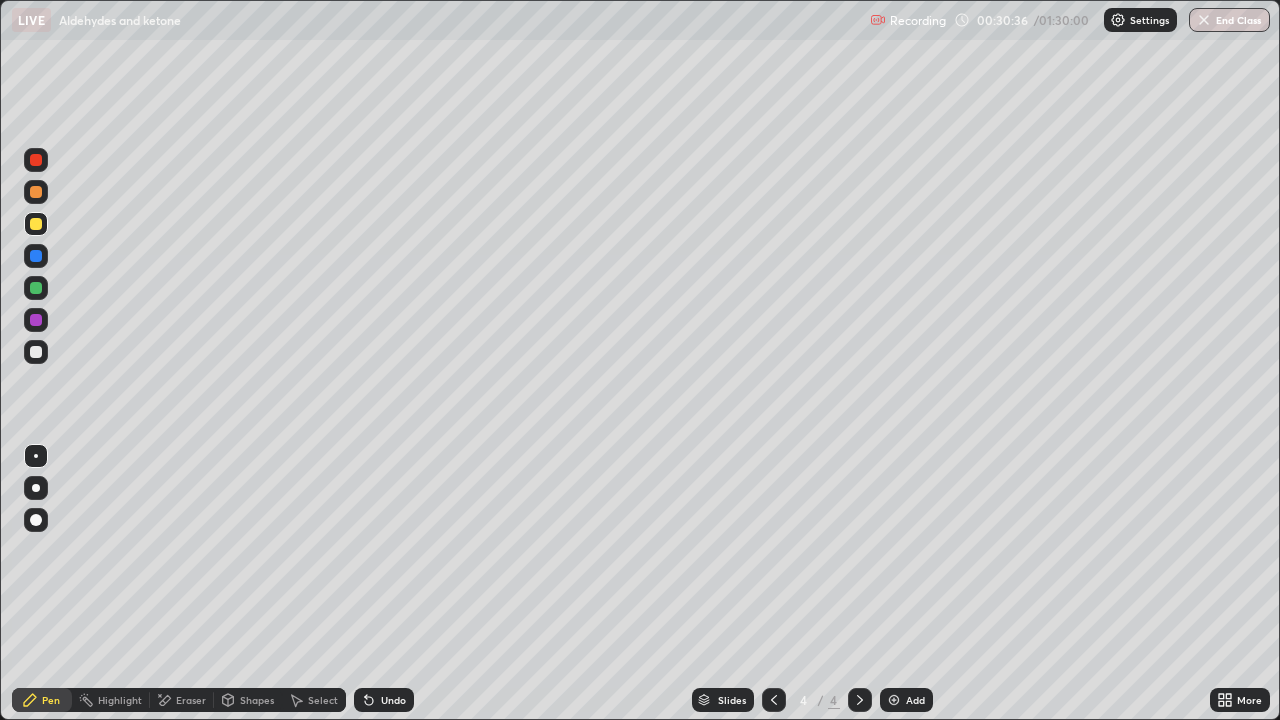 click on "Slides 4 / 4 Add" at bounding box center [812, 700] 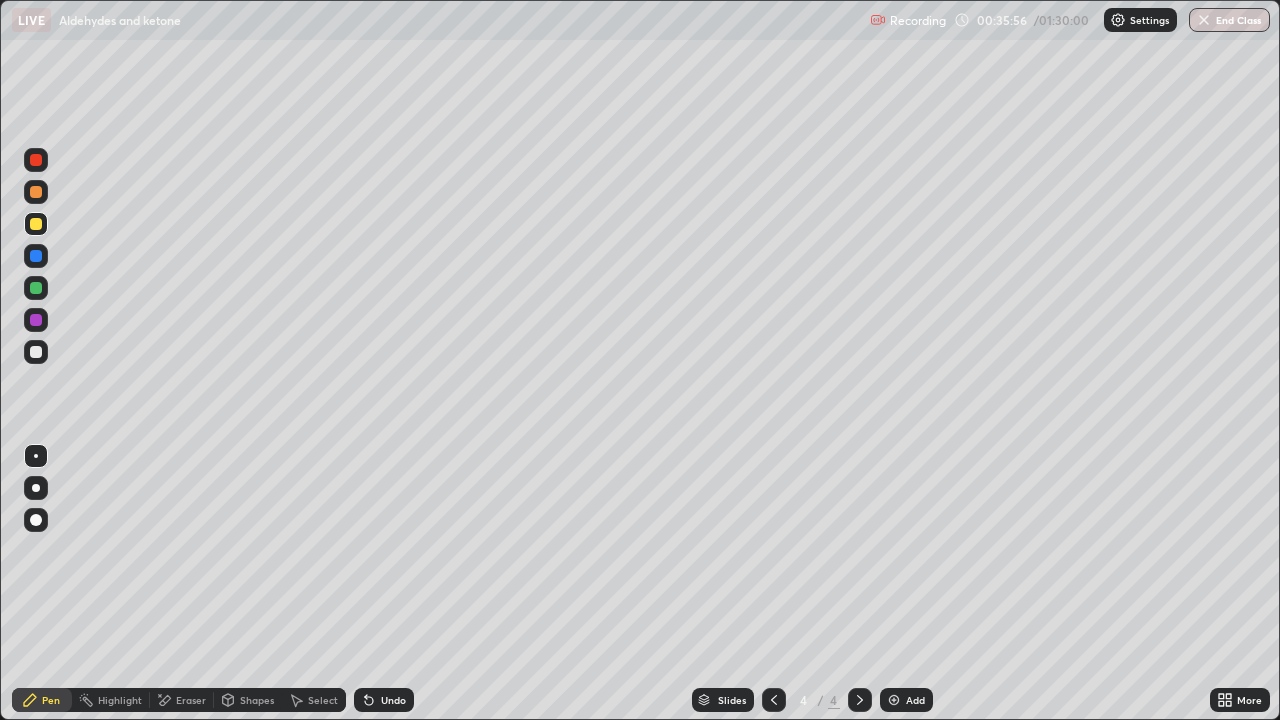 click on "Add" at bounding box center (906, 700) 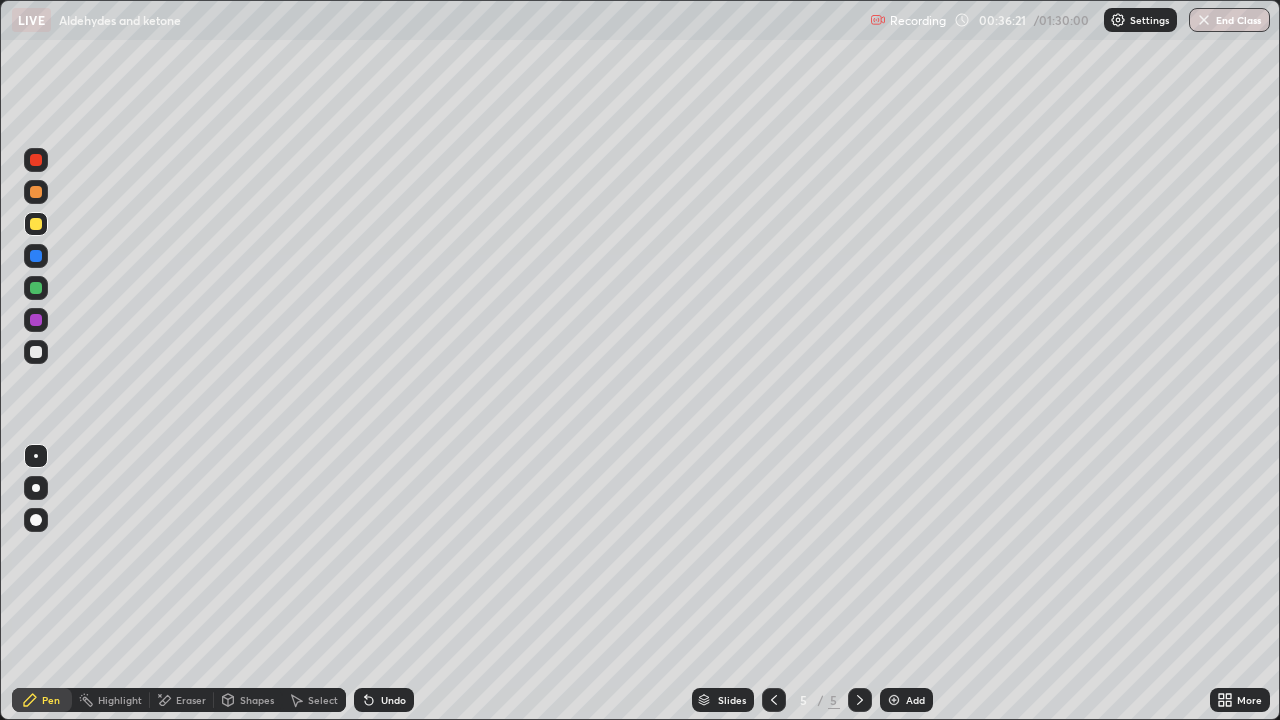click on "Undo" at bounding box center (393, 700) 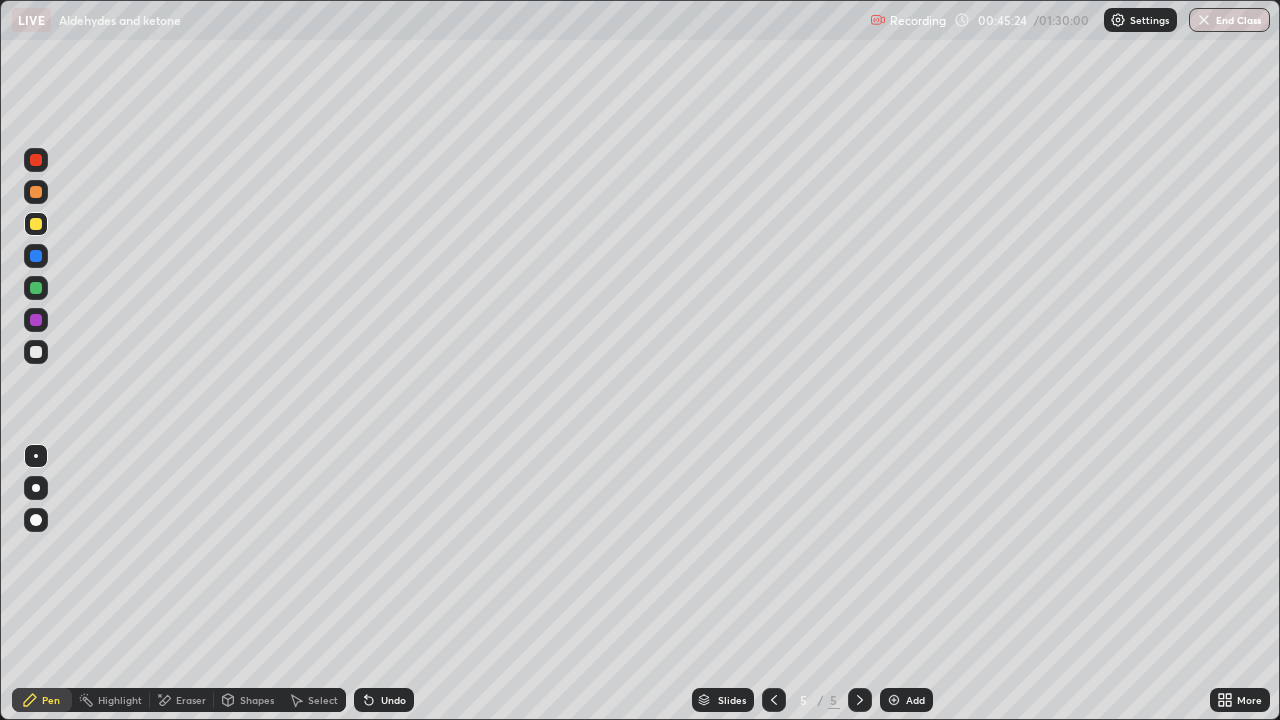 click at bounding box center (894, 700) 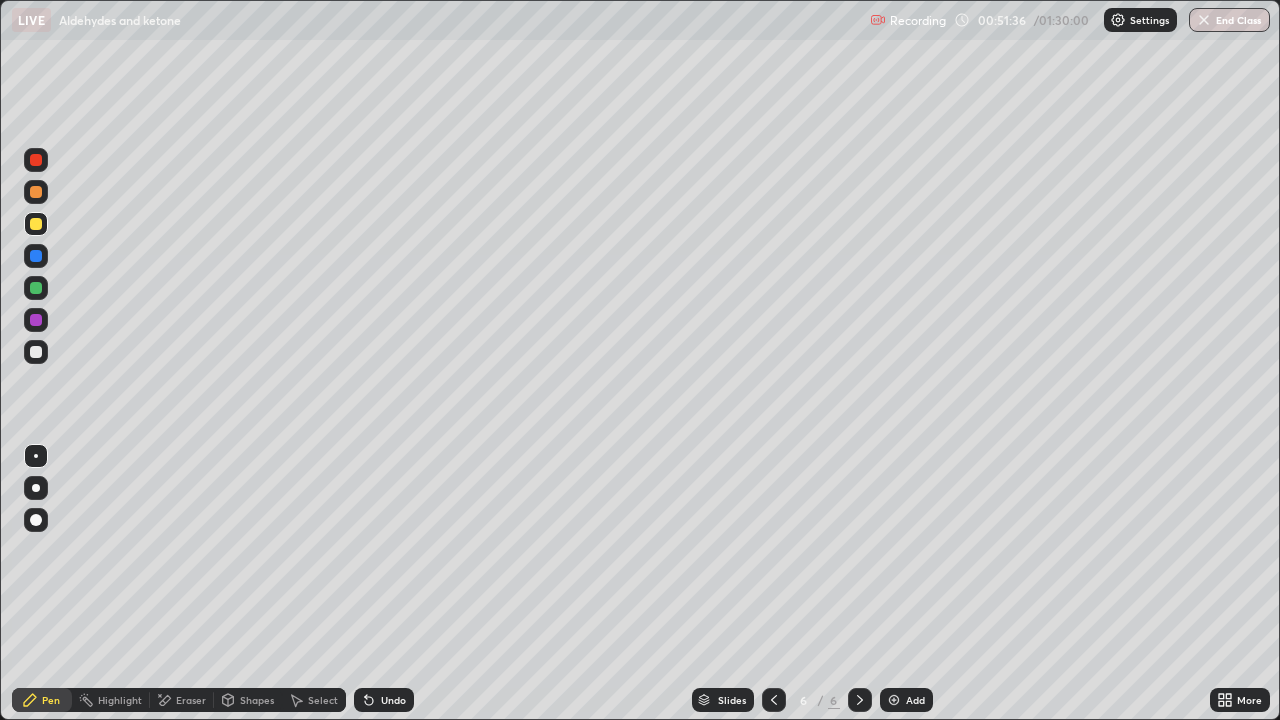click on "Undo" at bounding box center [393, 700] 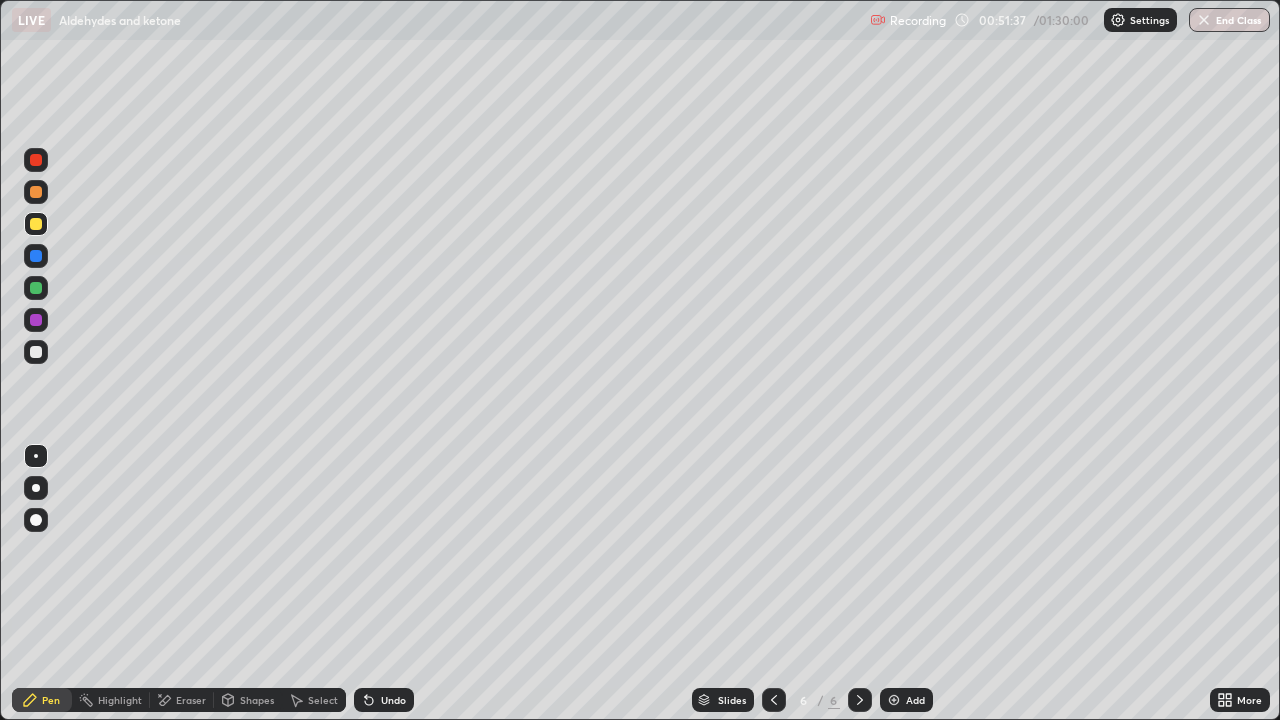 click on "Undo" at bounding box center [393, 700] 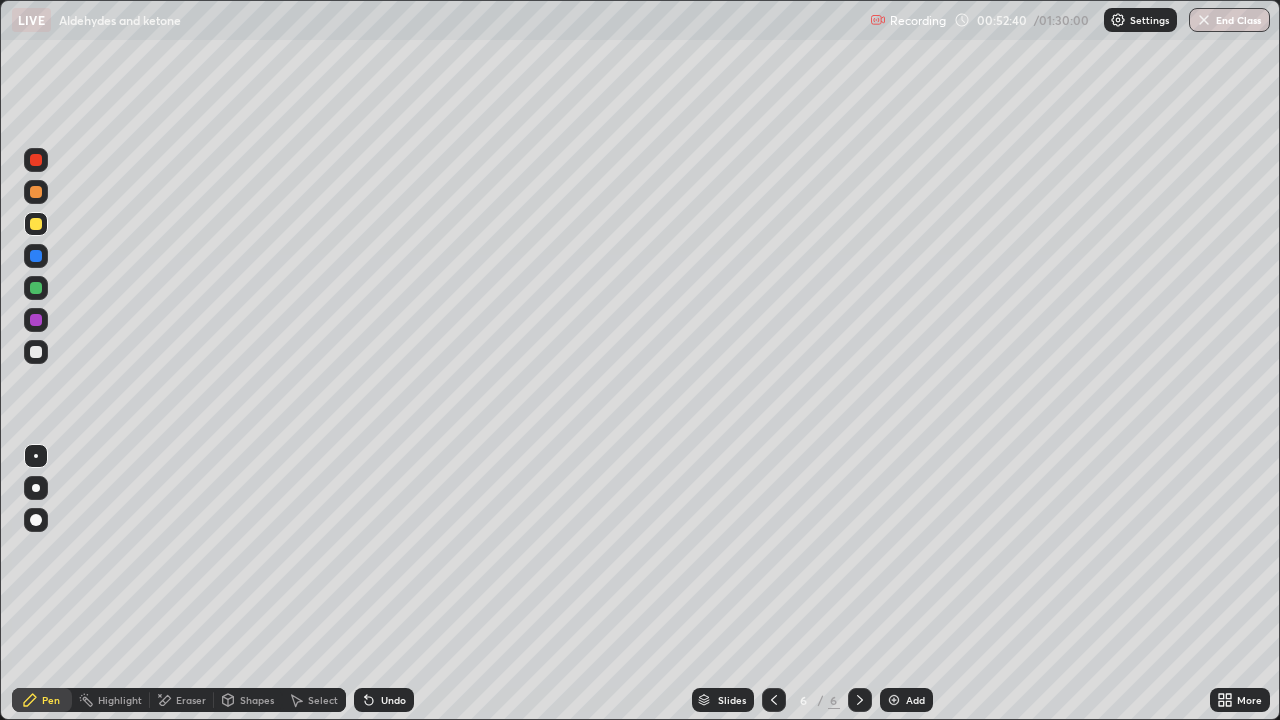 click on "Undo" at bounding box center (393, 700) 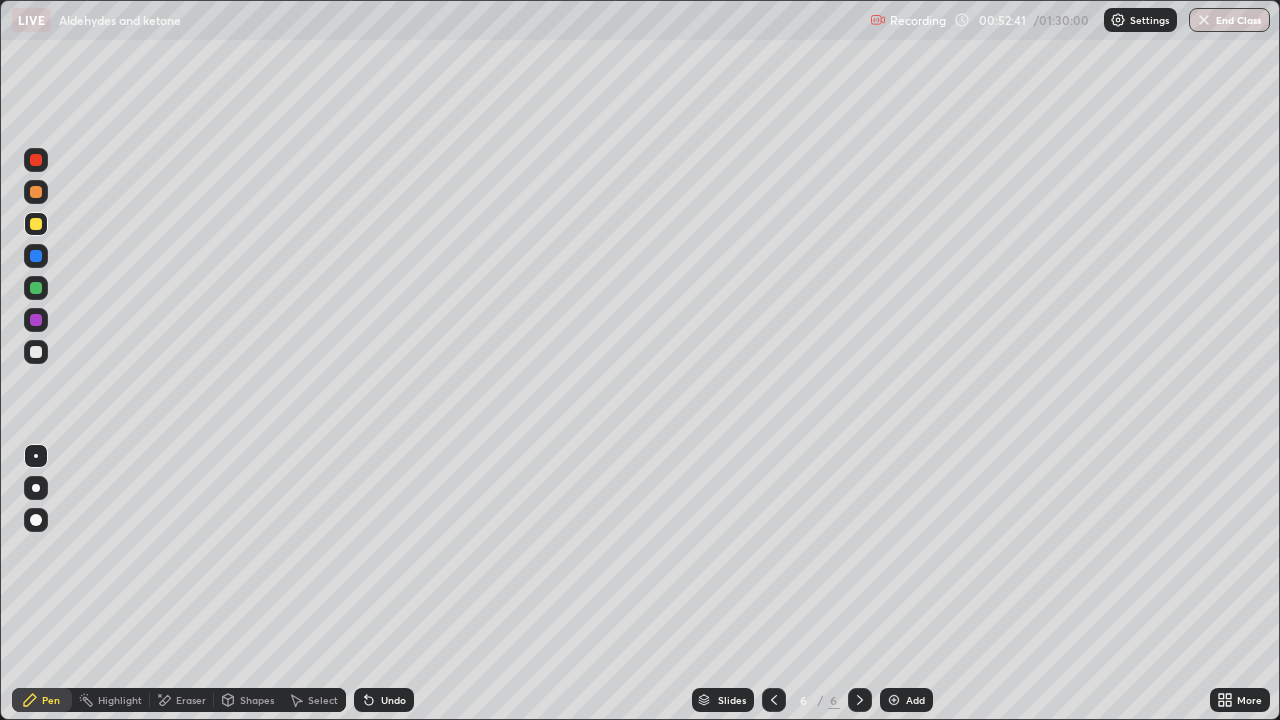 click on "Undo" at bounding box center (393, 700) 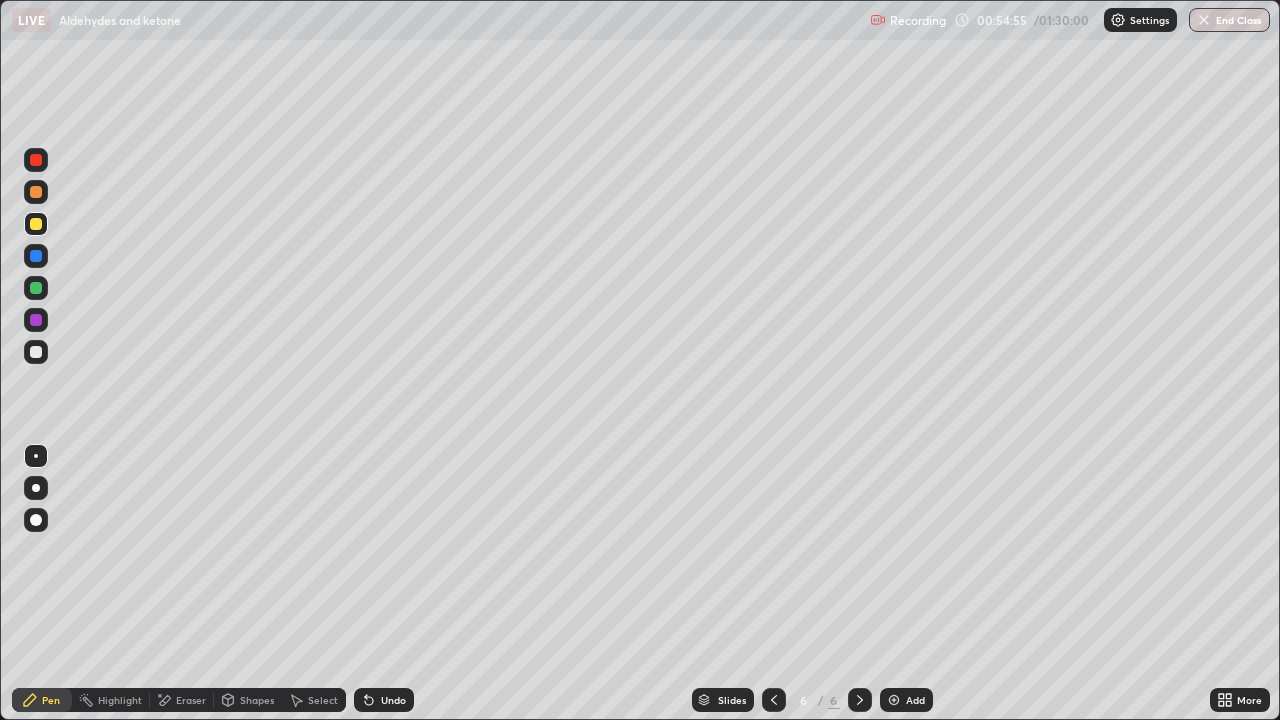 click 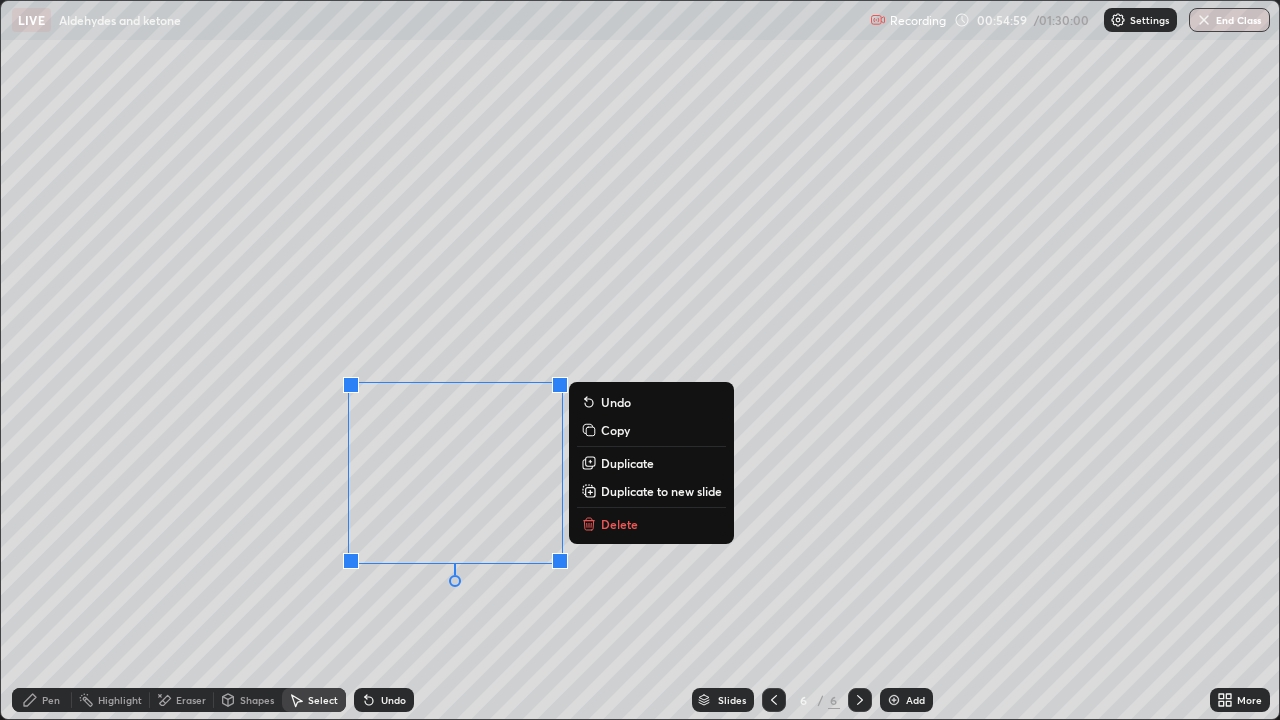 click on "Delete" at bounding box center (619, 524) 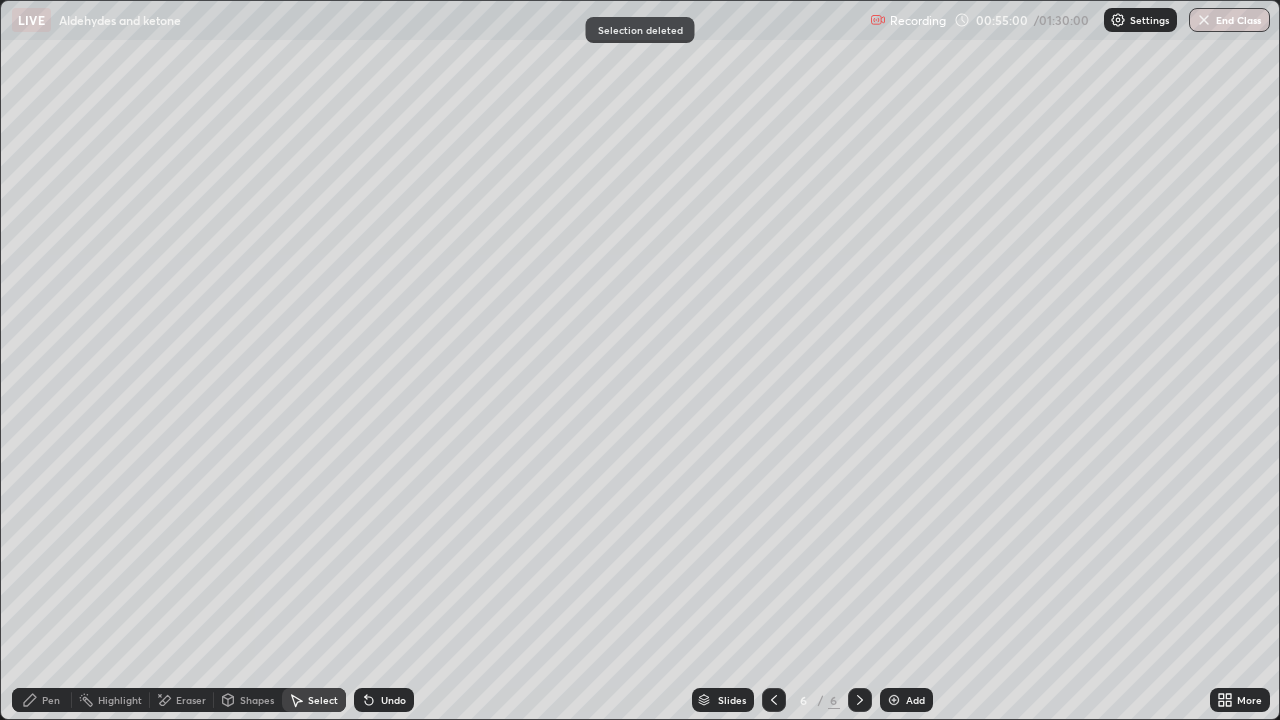 click on "Pen" at bounding box center (51, 700) 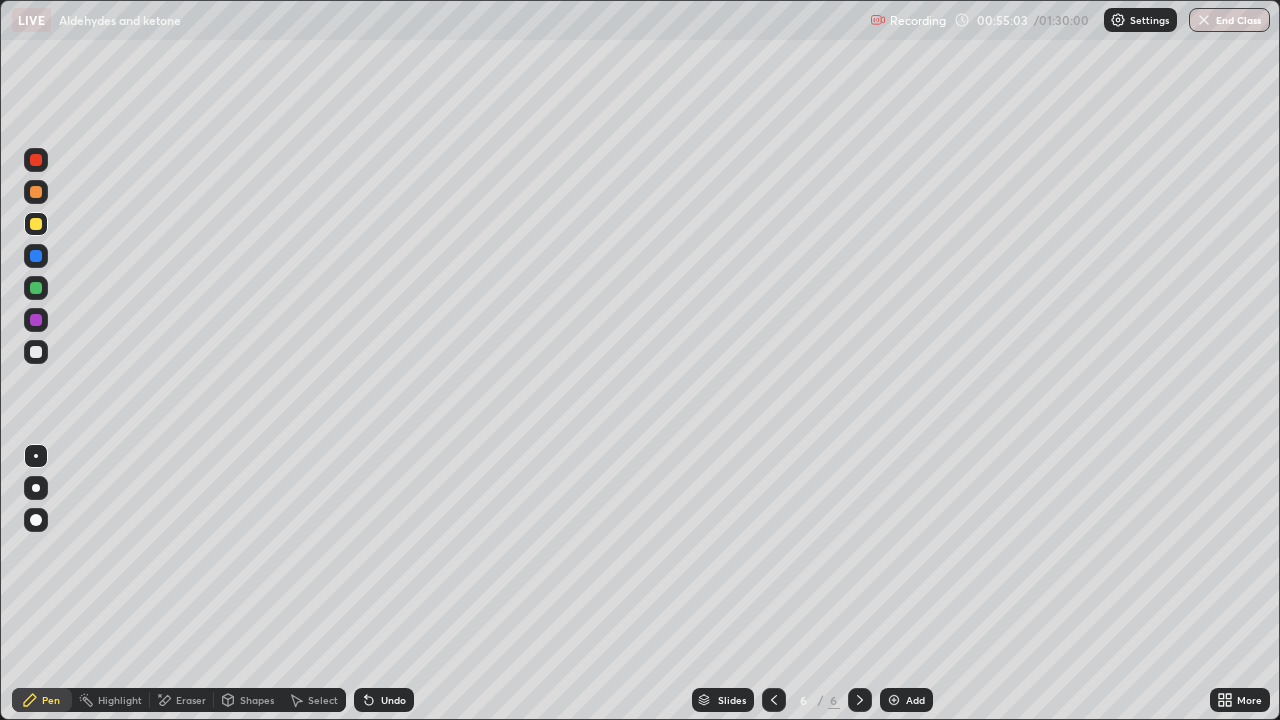 click at bounding box center [36, 224] 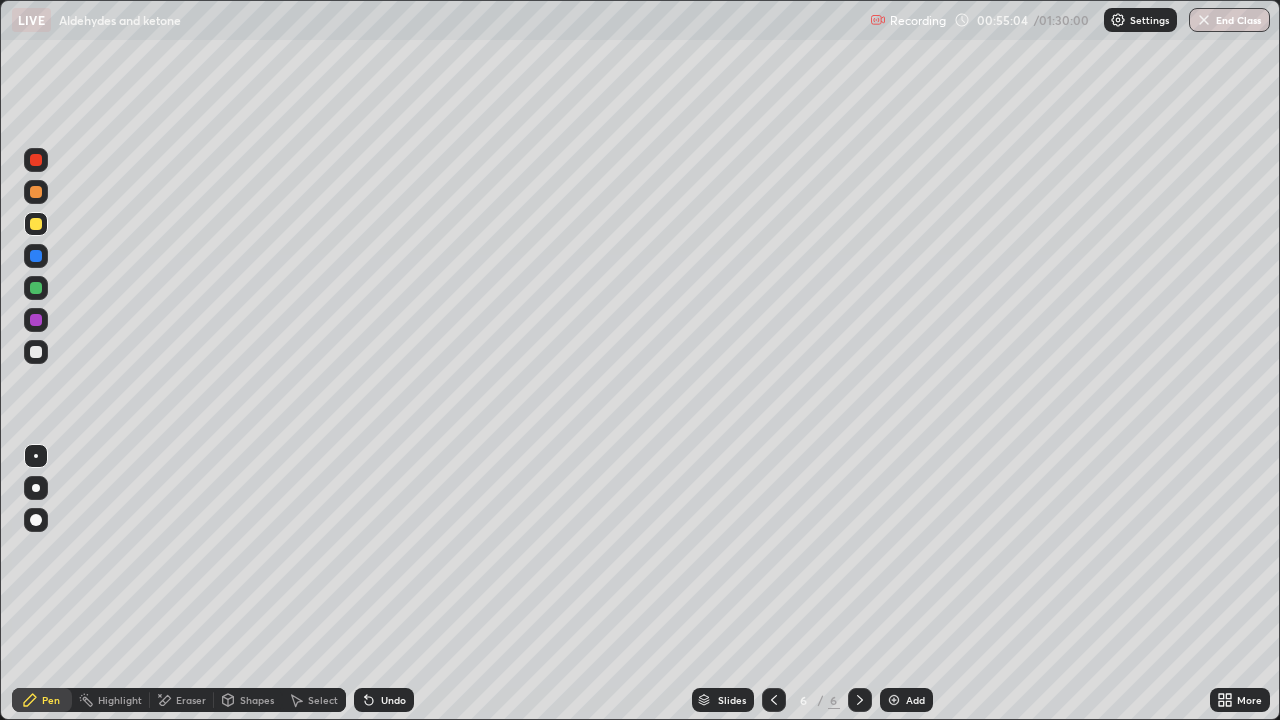 click at bounding box center [36, 352] 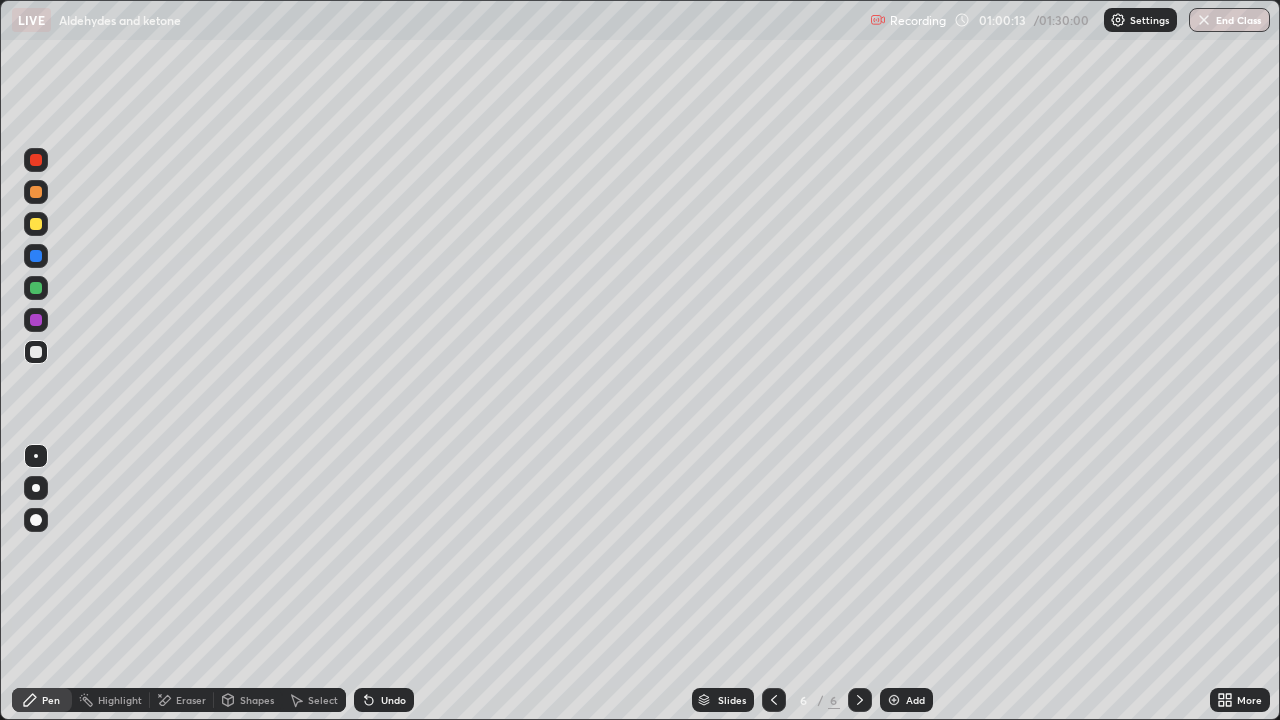click on "Add" at bounding box center [906, 700] 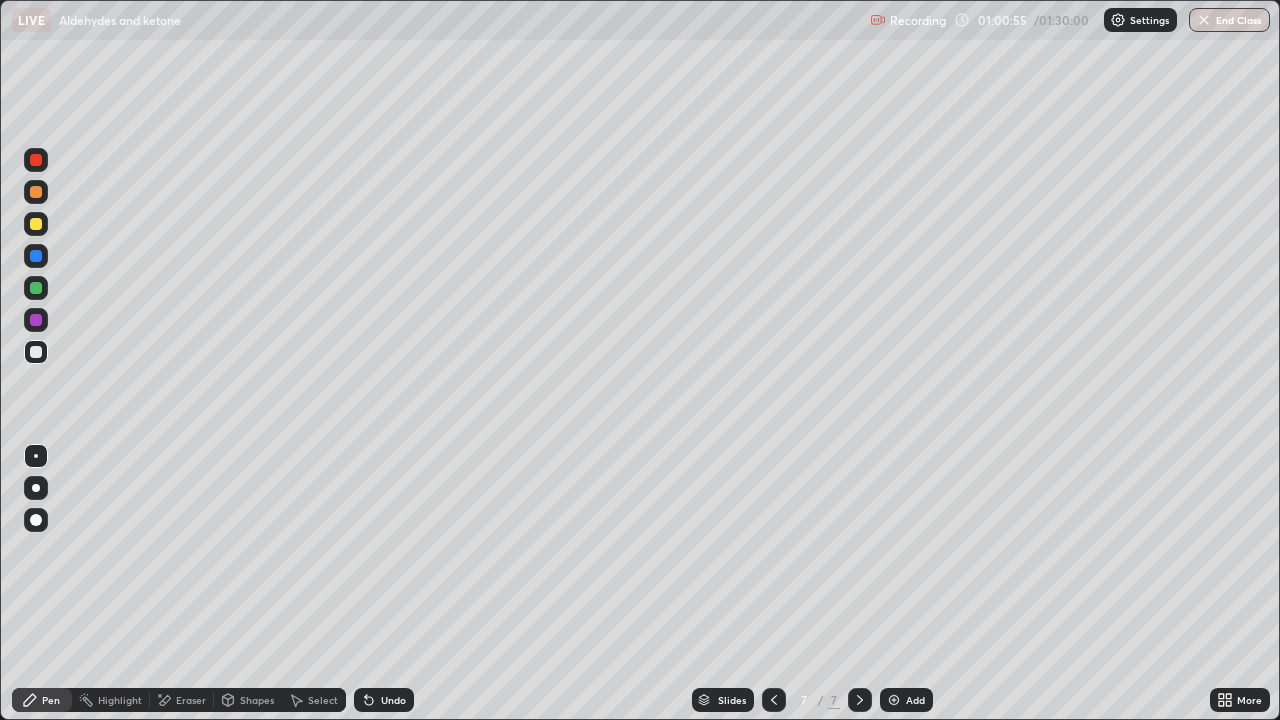 click on "Undo" at bounding box center [384, 700] 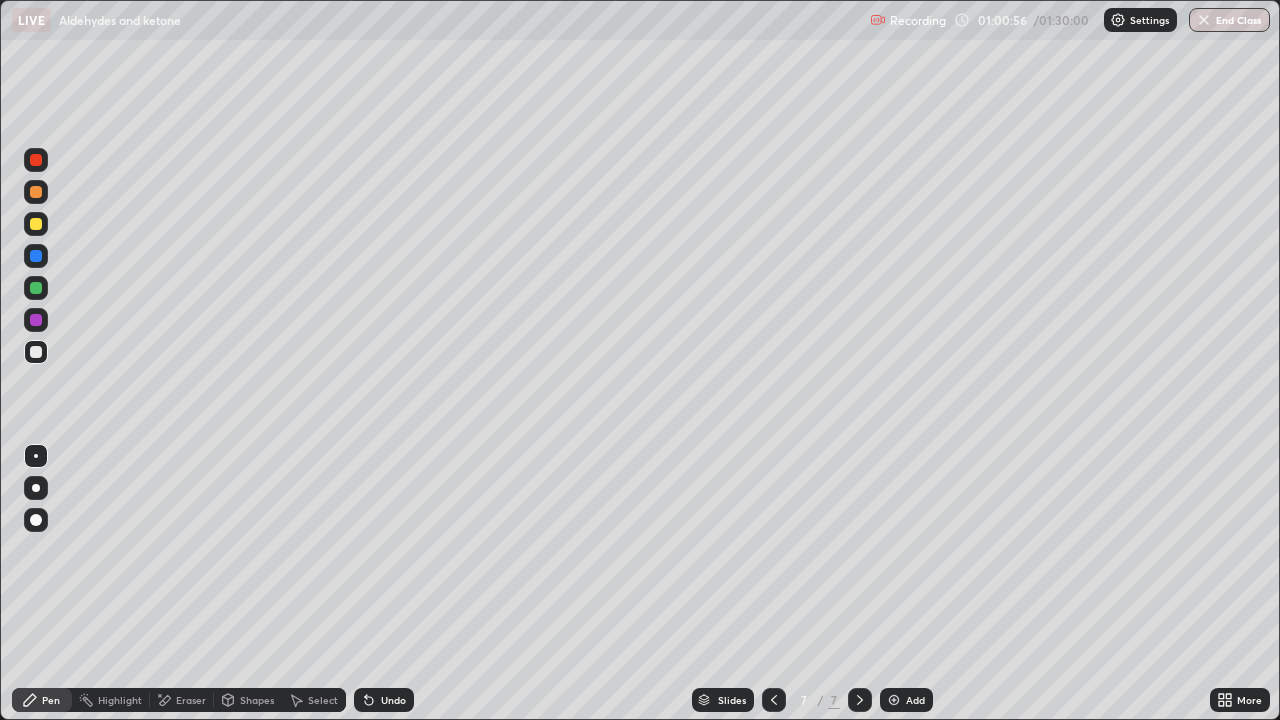 click on "Undo" at bounding box center (384, 700) 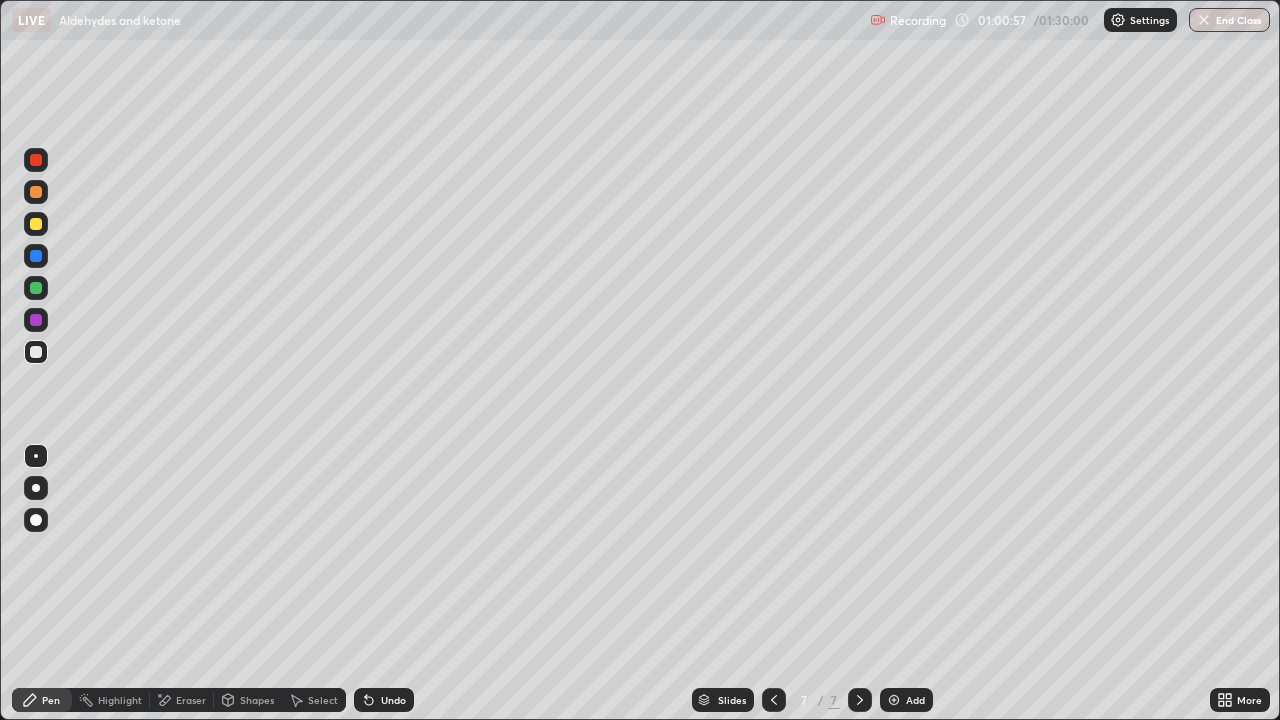 click on "Undo" at bounding box center [384, 700] 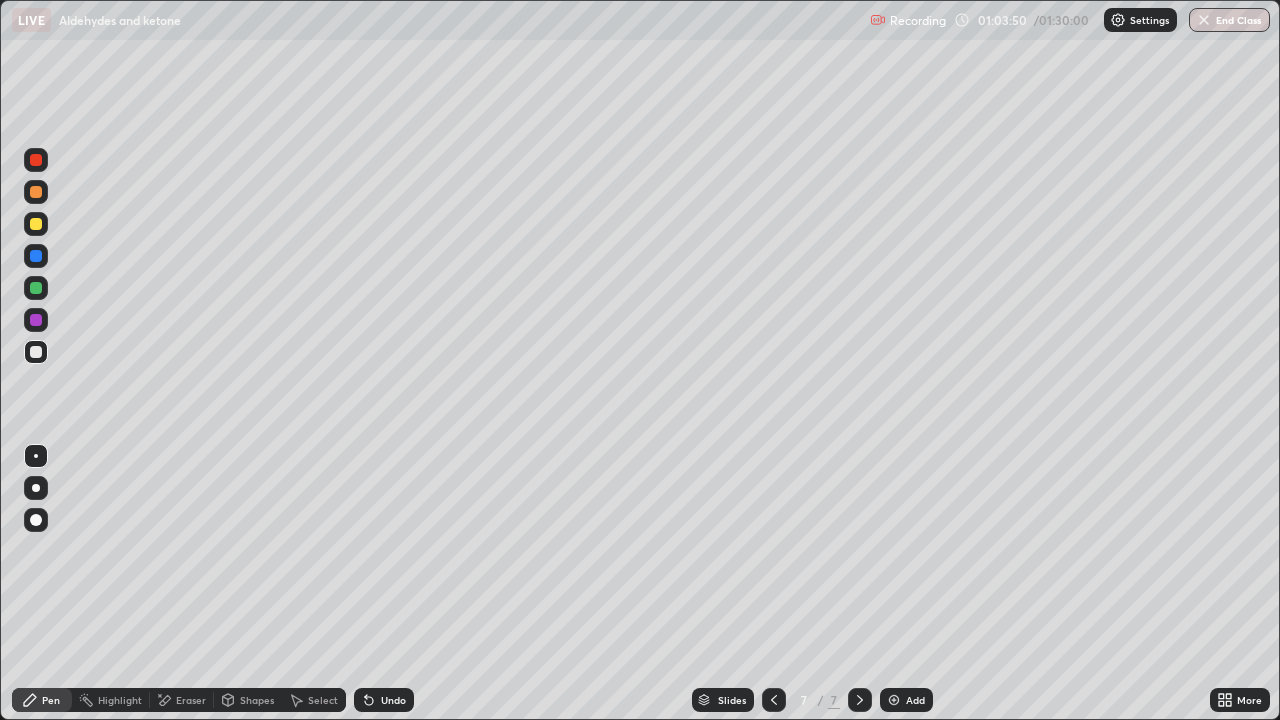 click 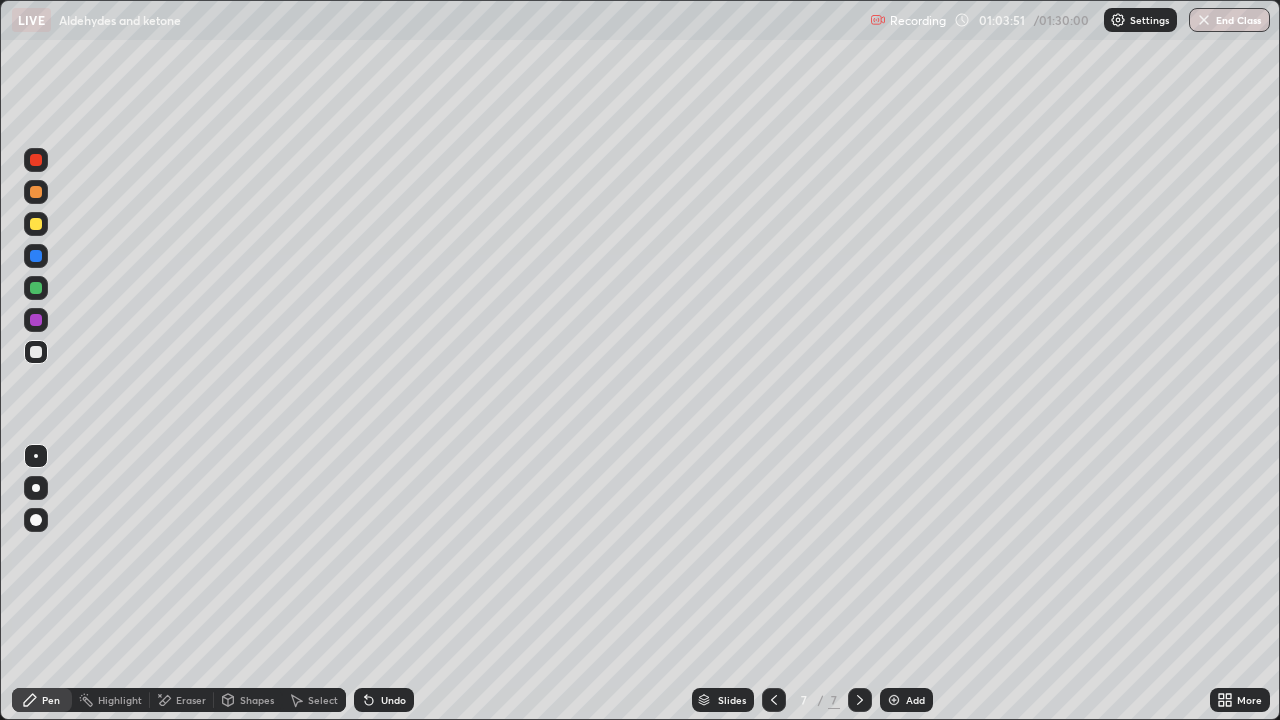 click on "Undo" at bounding box center [393, 700] 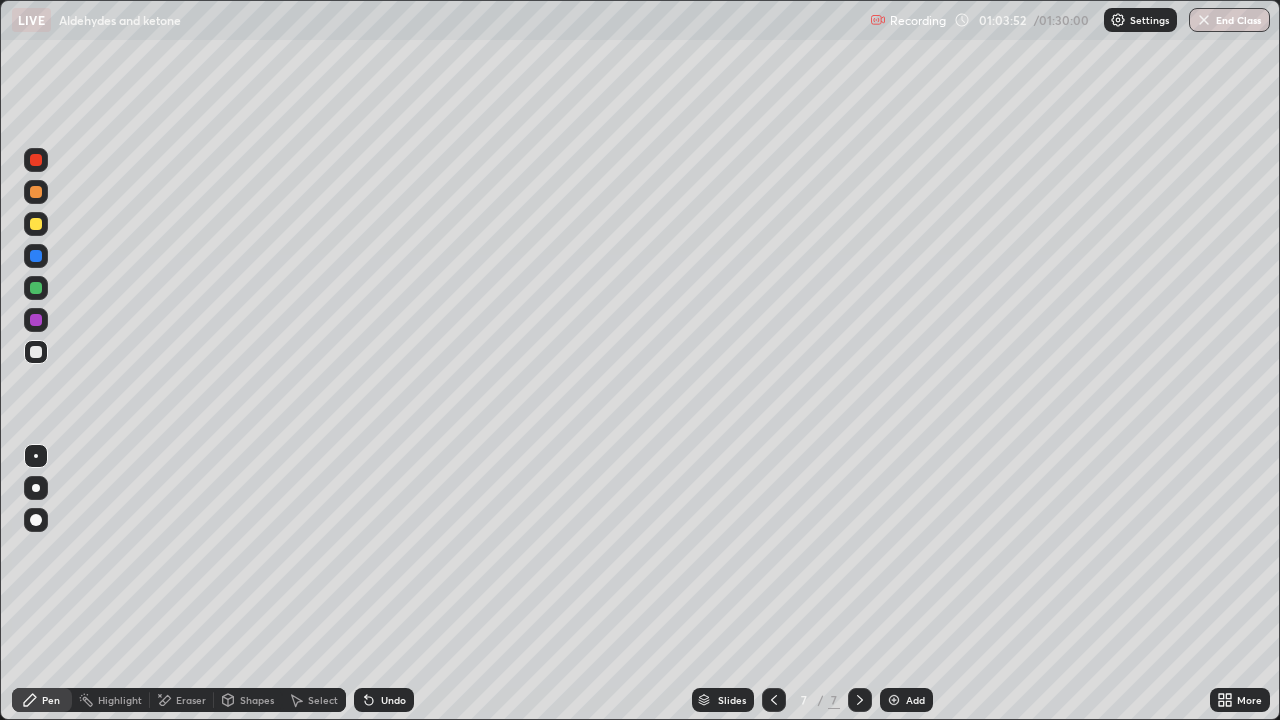 click on "Undo" at bounding box center (393, 700) 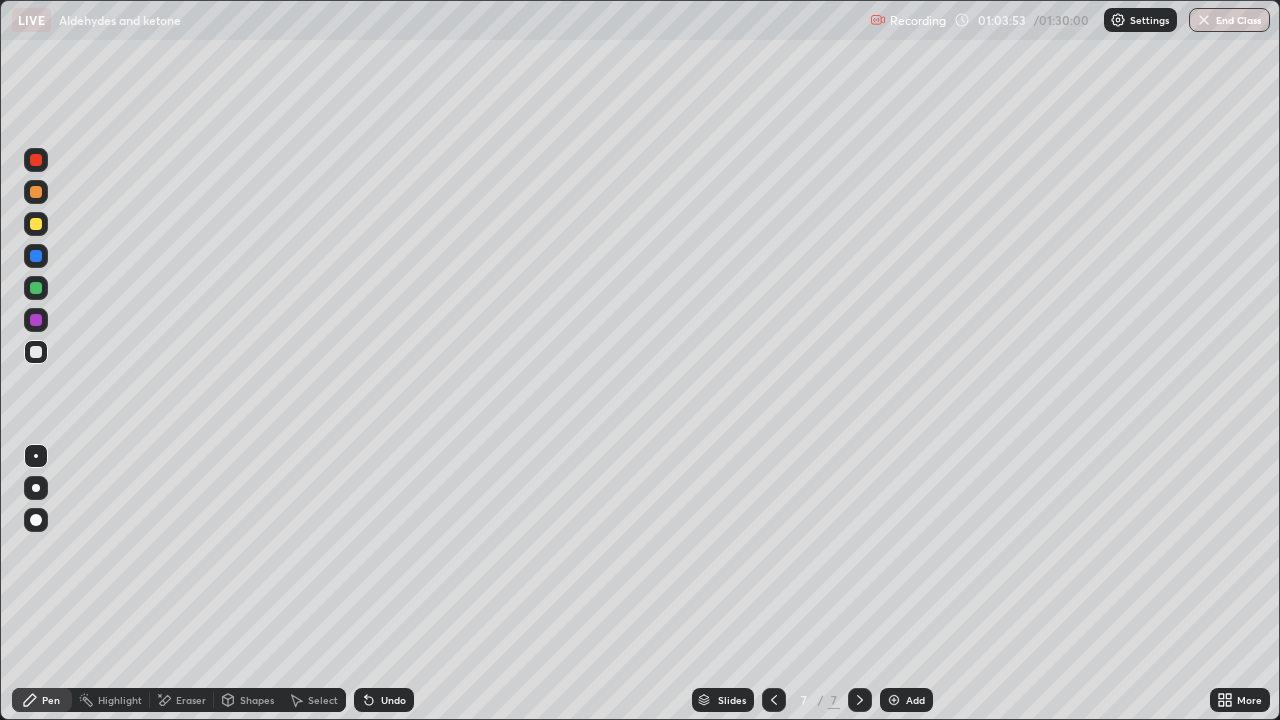 click on "Undo" at bounding box center [384, 700] 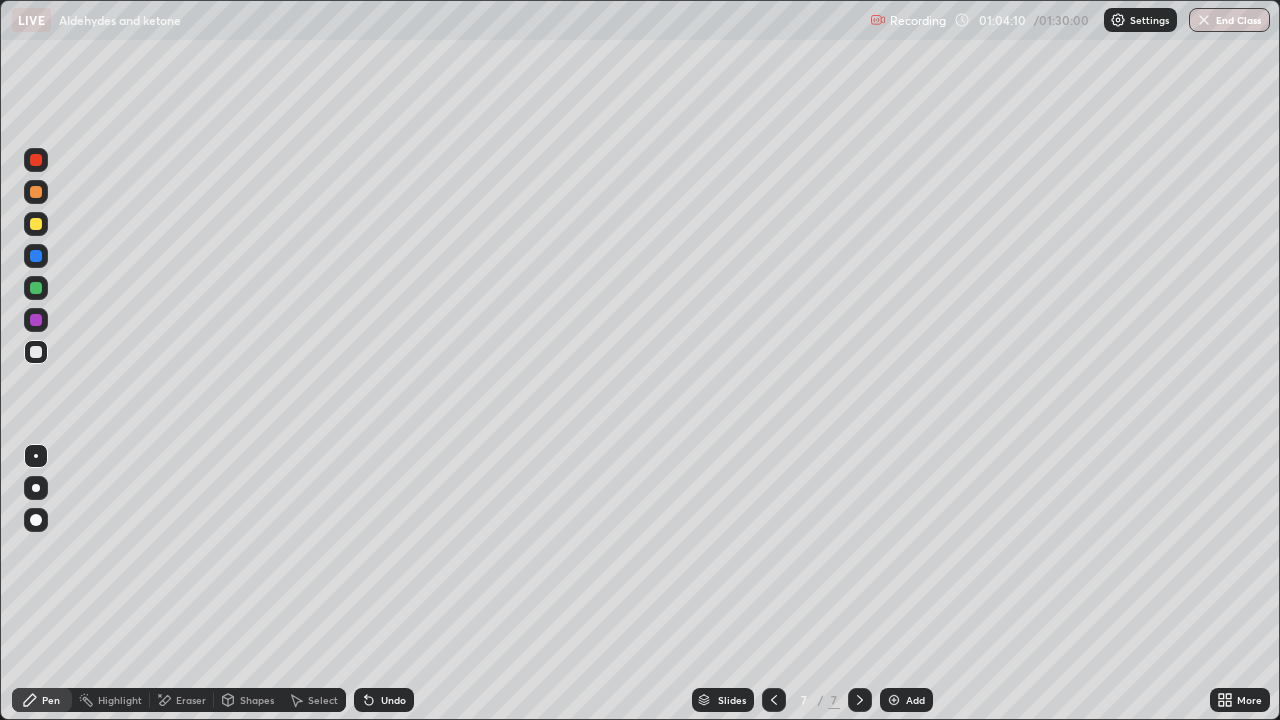 click on "Undo" at bounding box center [384, 700] 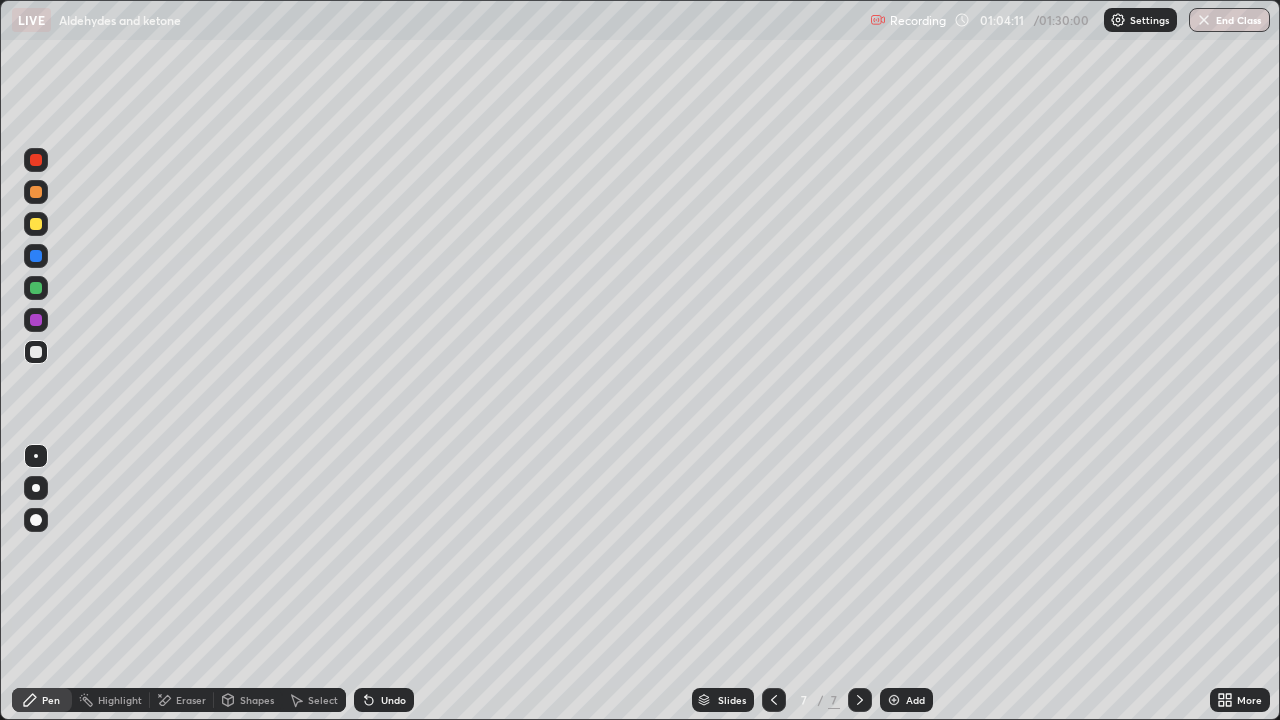 click 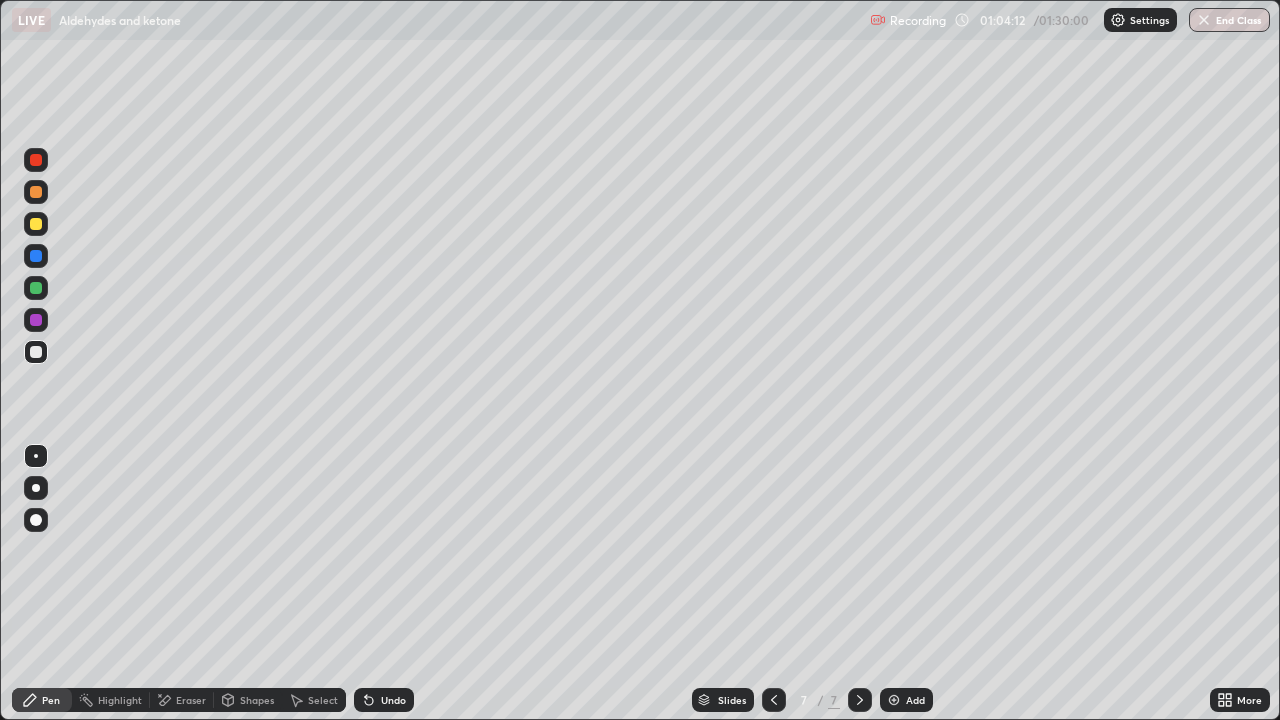 click on "Highlight" at bounding box center [120, 700] 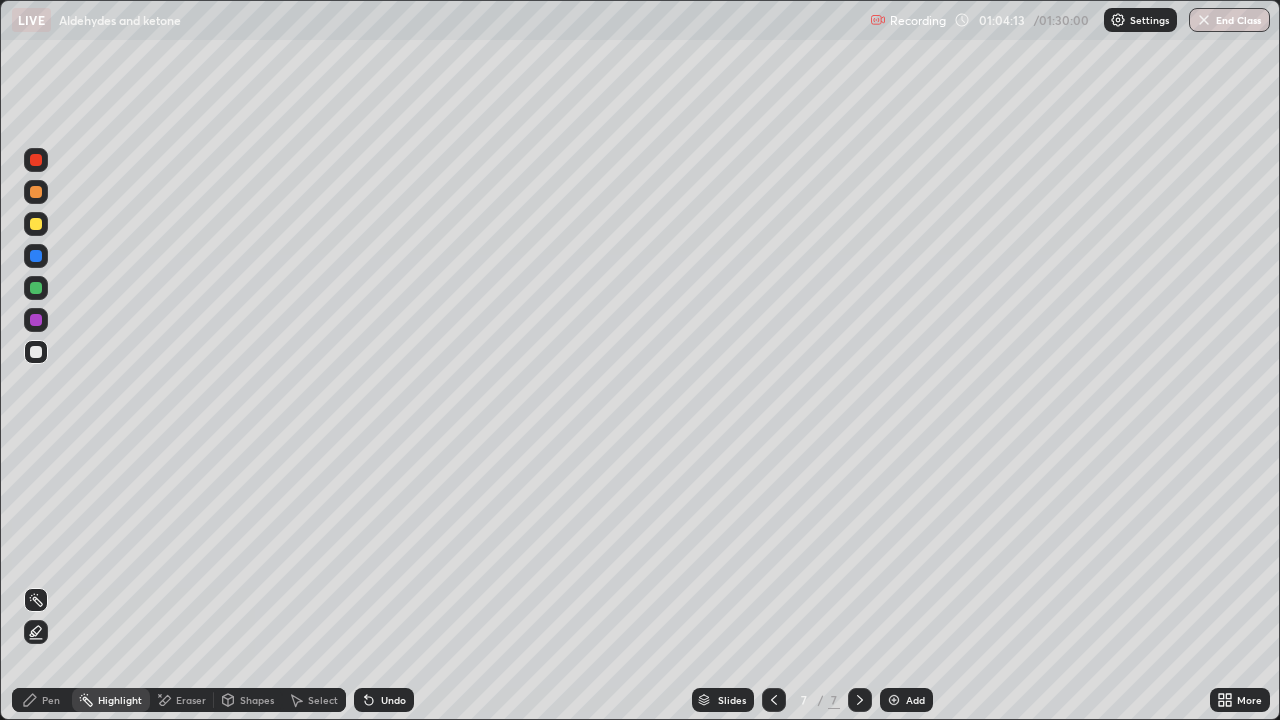 click on "Eraser" at bounding box center (191, 700) 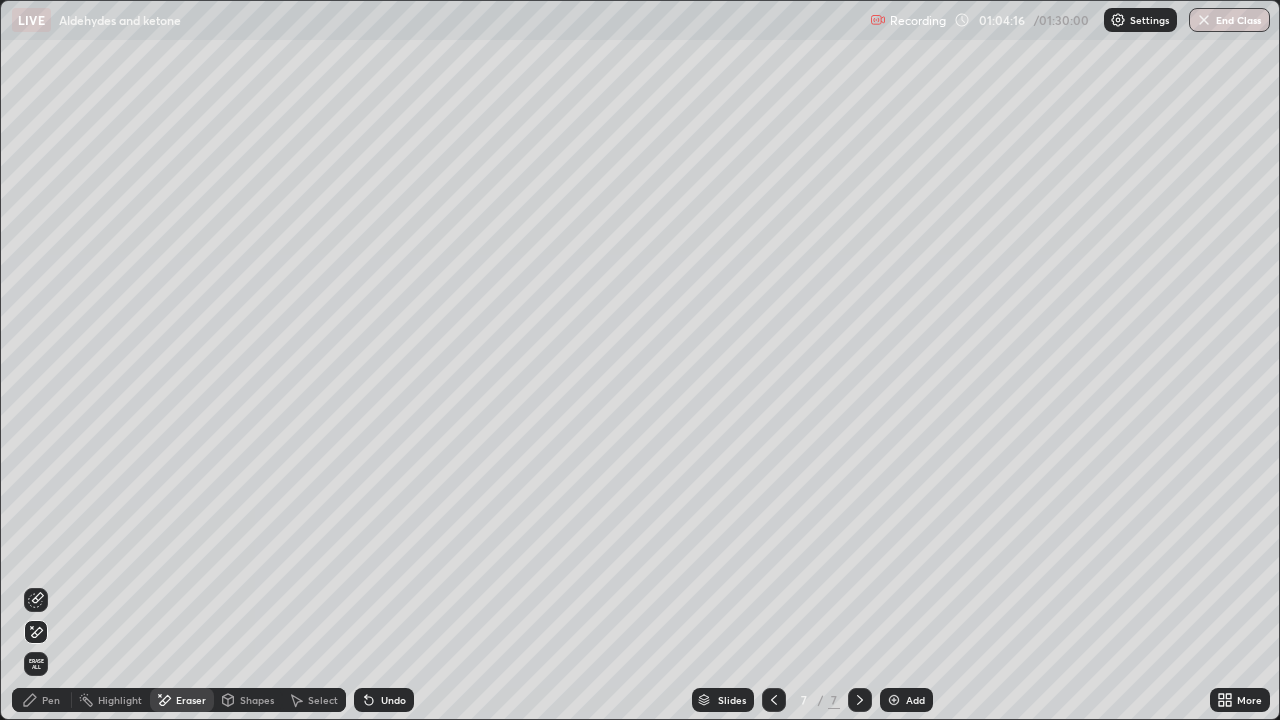 click on "Pen" at bounding box center (51, 700) 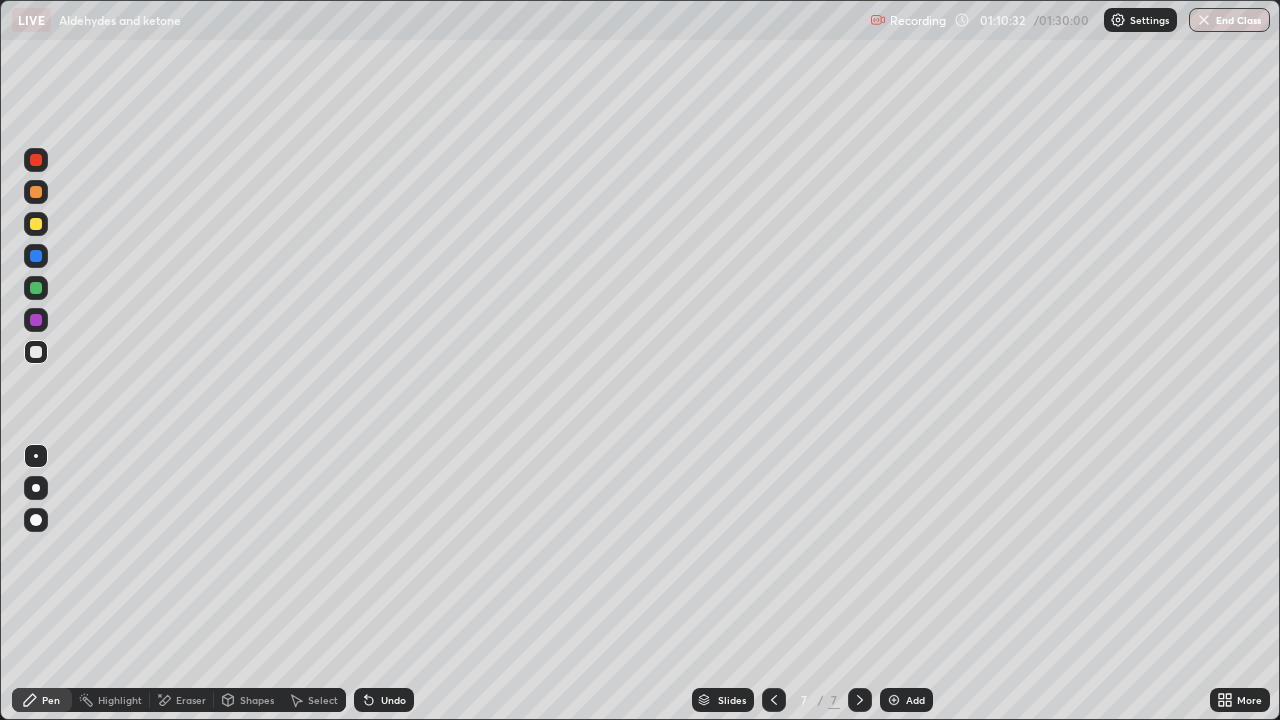 click at bounding box center [894, 700] 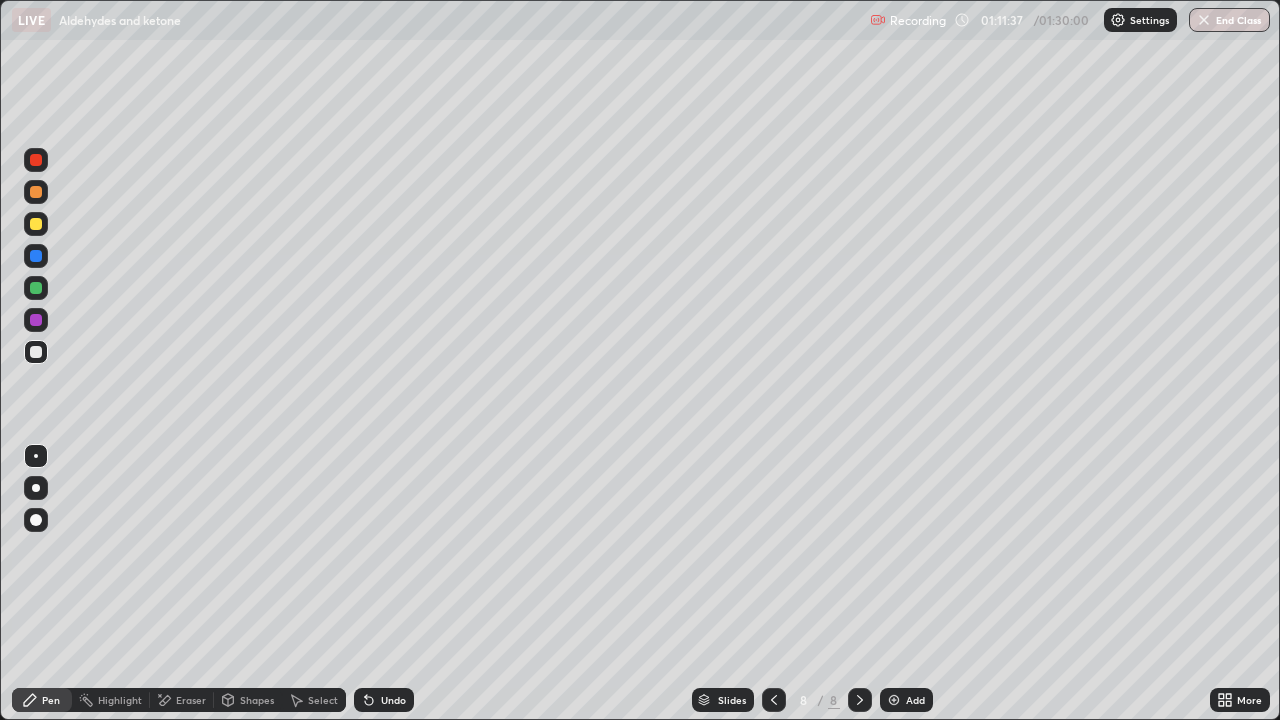 click on "Undo" at bounding box center [393, 700] 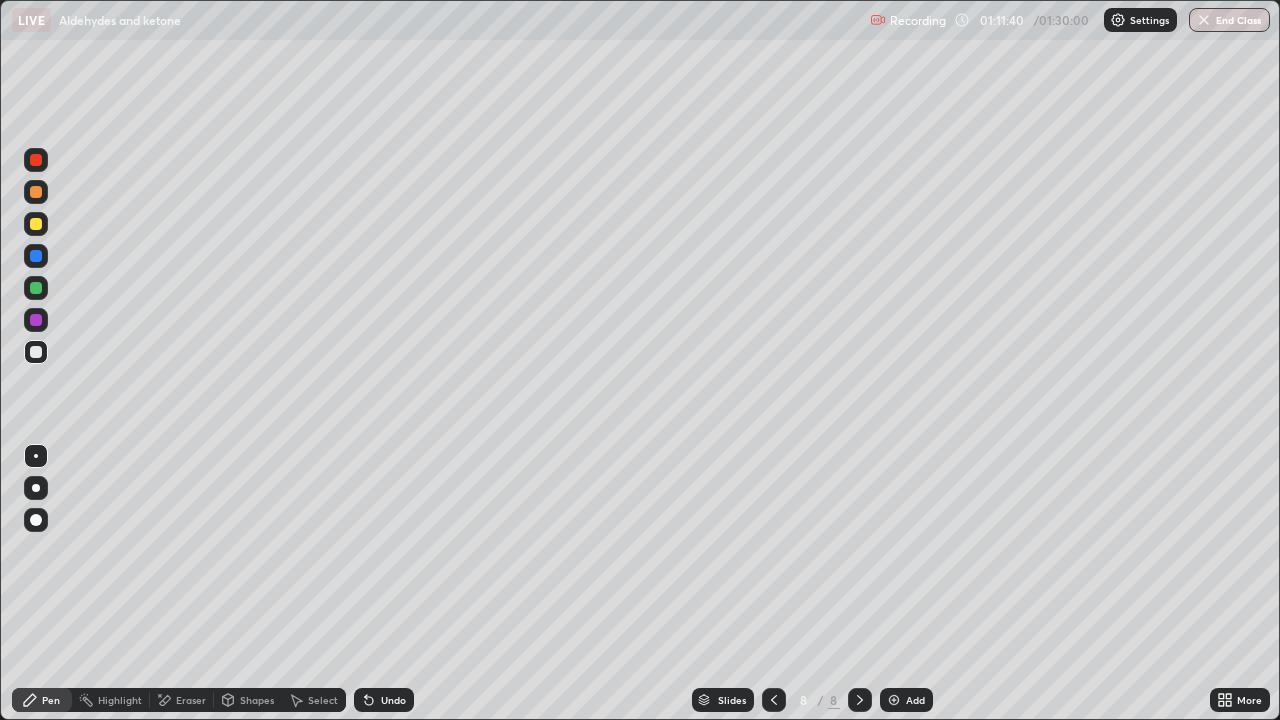 click on "Eraser" at bounding box center [182, 700] 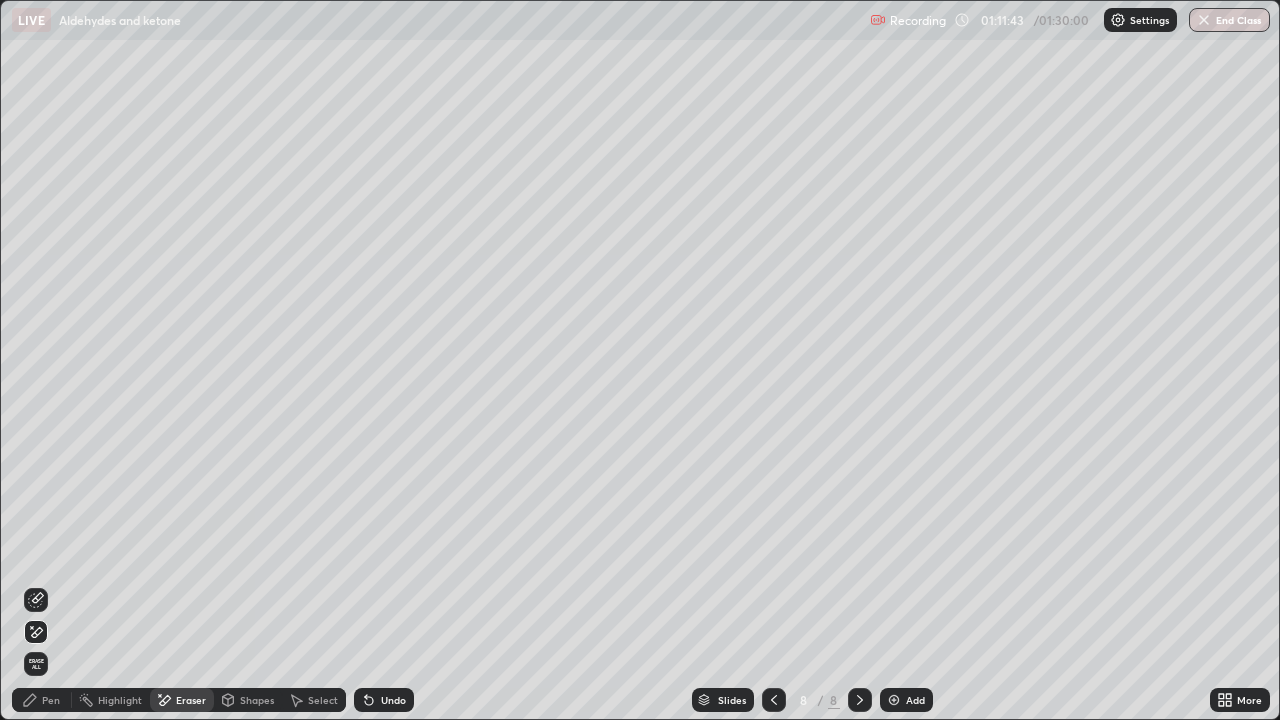 click on "Pen" at bounding box center [51, 700] 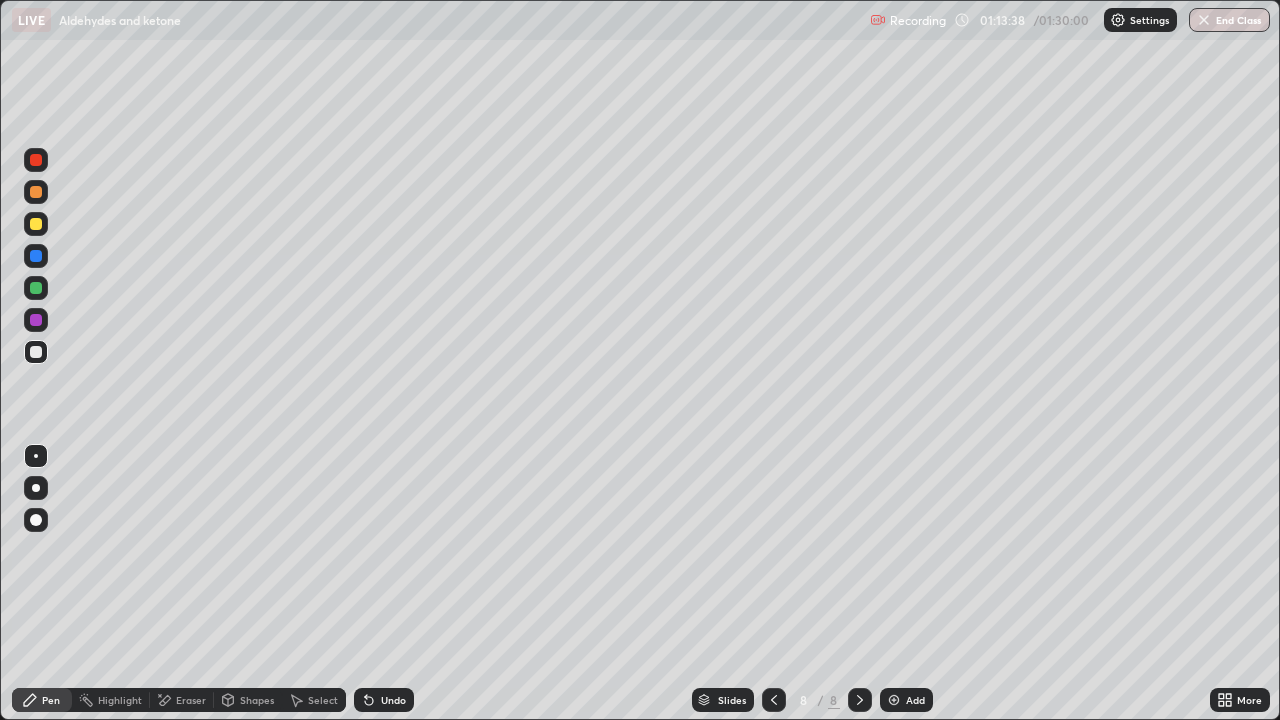 click on "Undo" at bounding box center [393, 700] 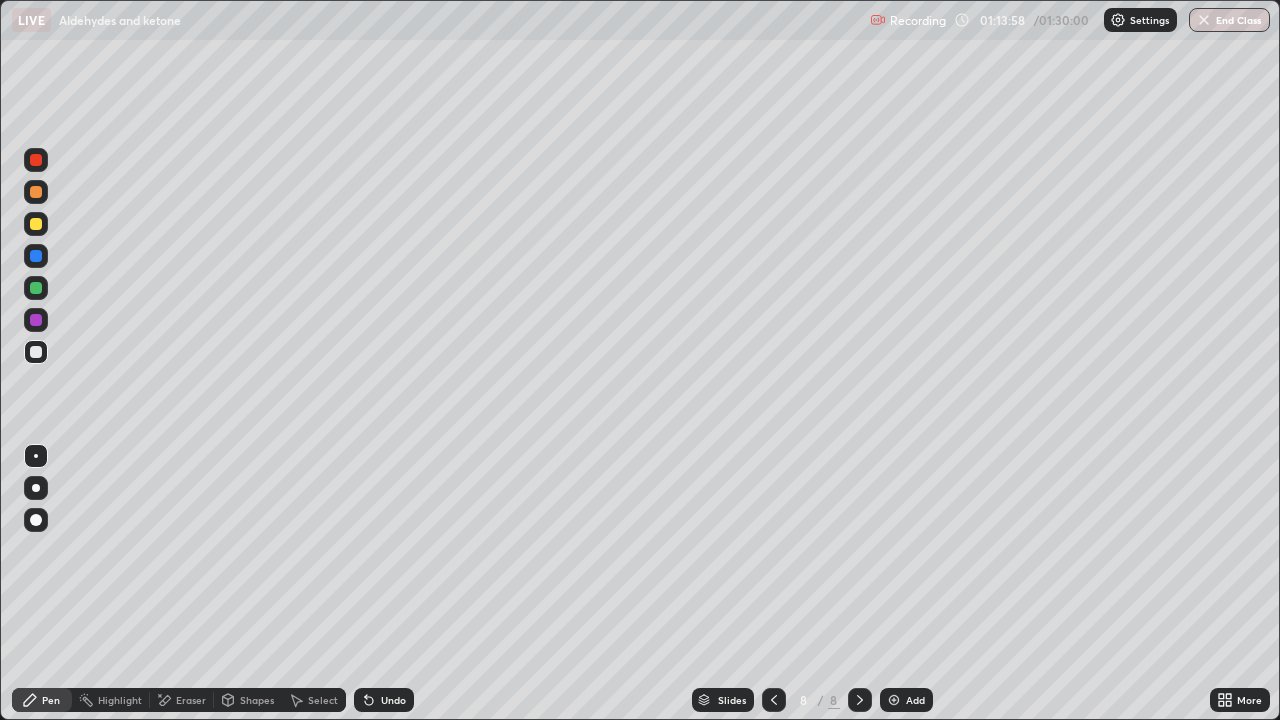 click on "Undo" at bounding box center [393, 700] 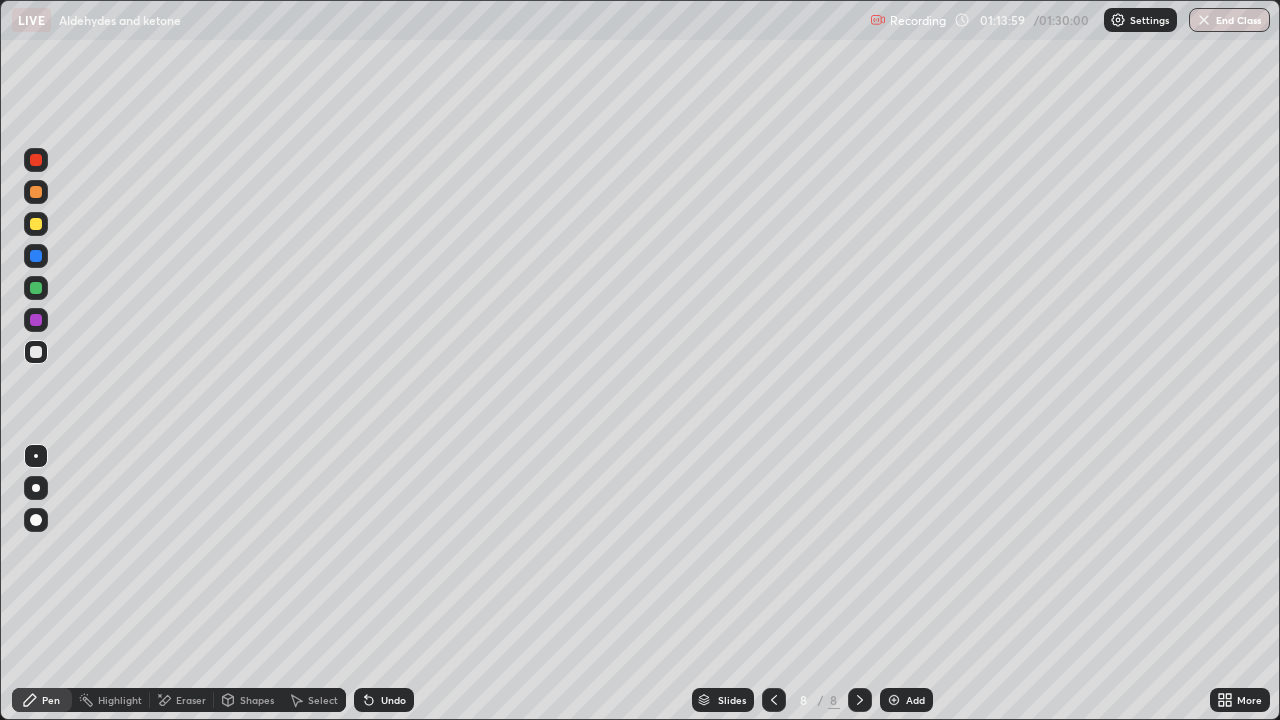 click on "Undo" at bounding box center [393, 700] 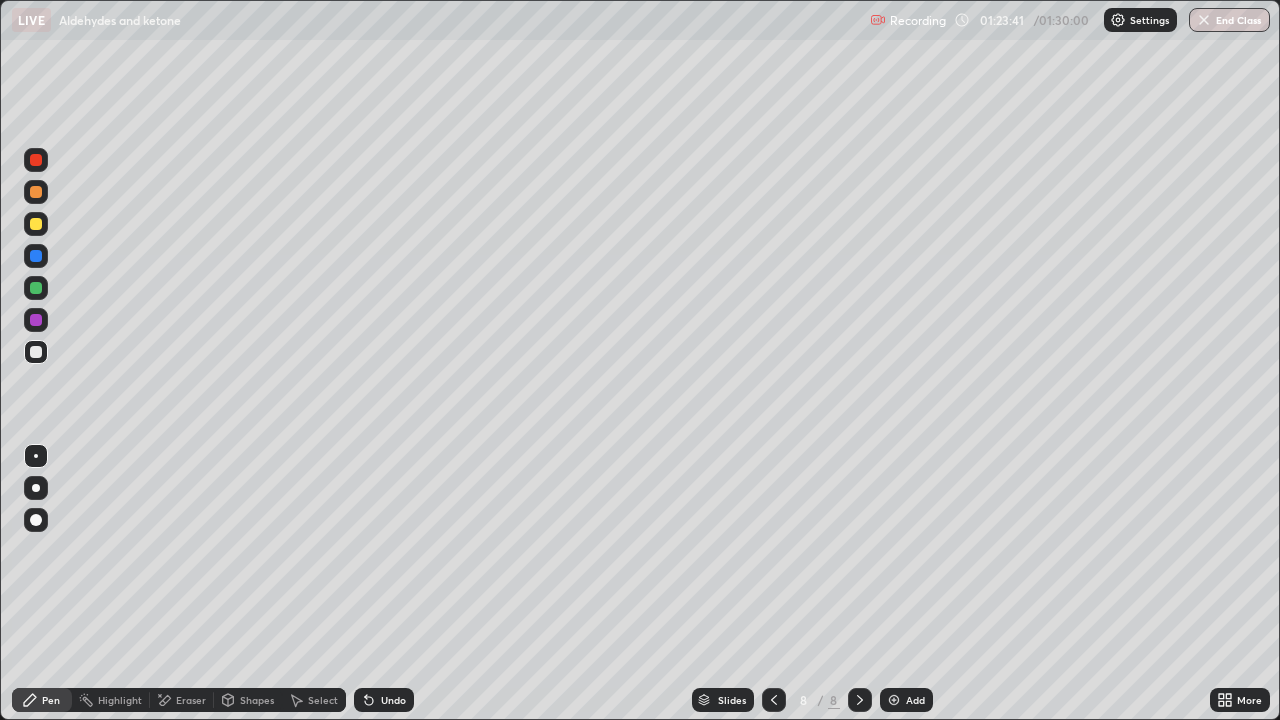 click on "Add" at bounding box center [906, 700] 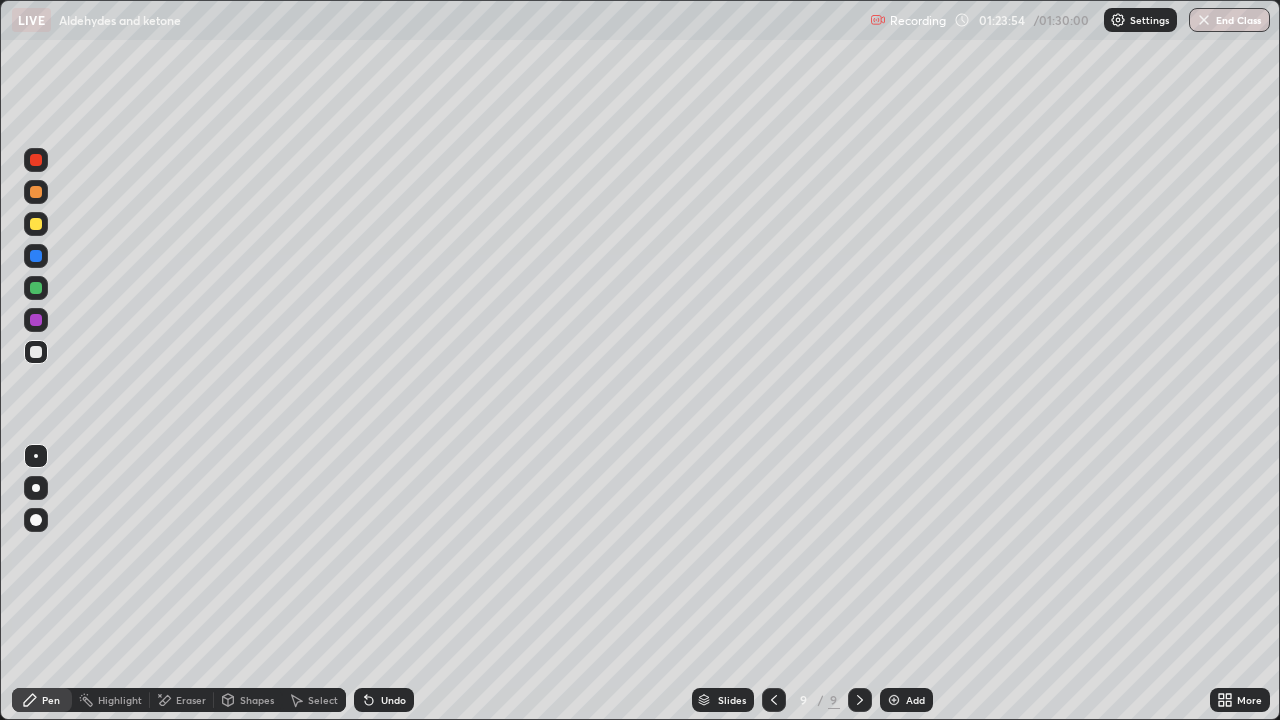 click at bounding box center [36, 224] 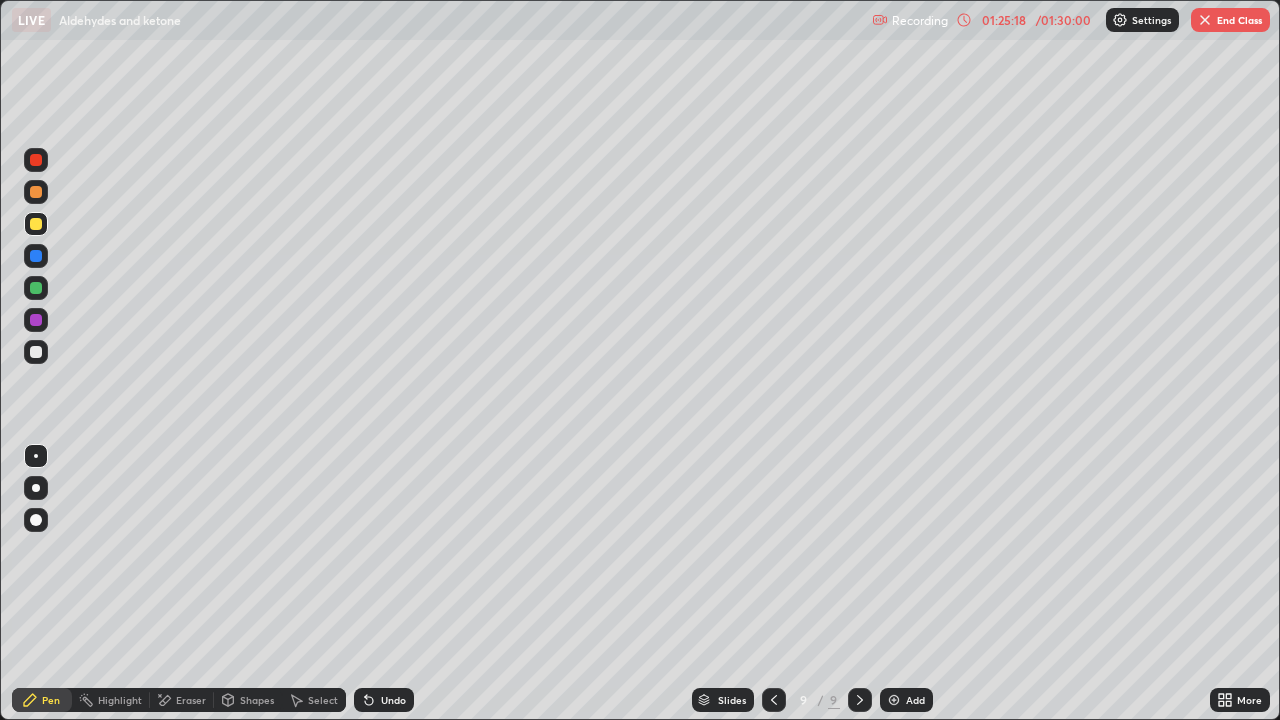 click at bounding box center [36, 352] 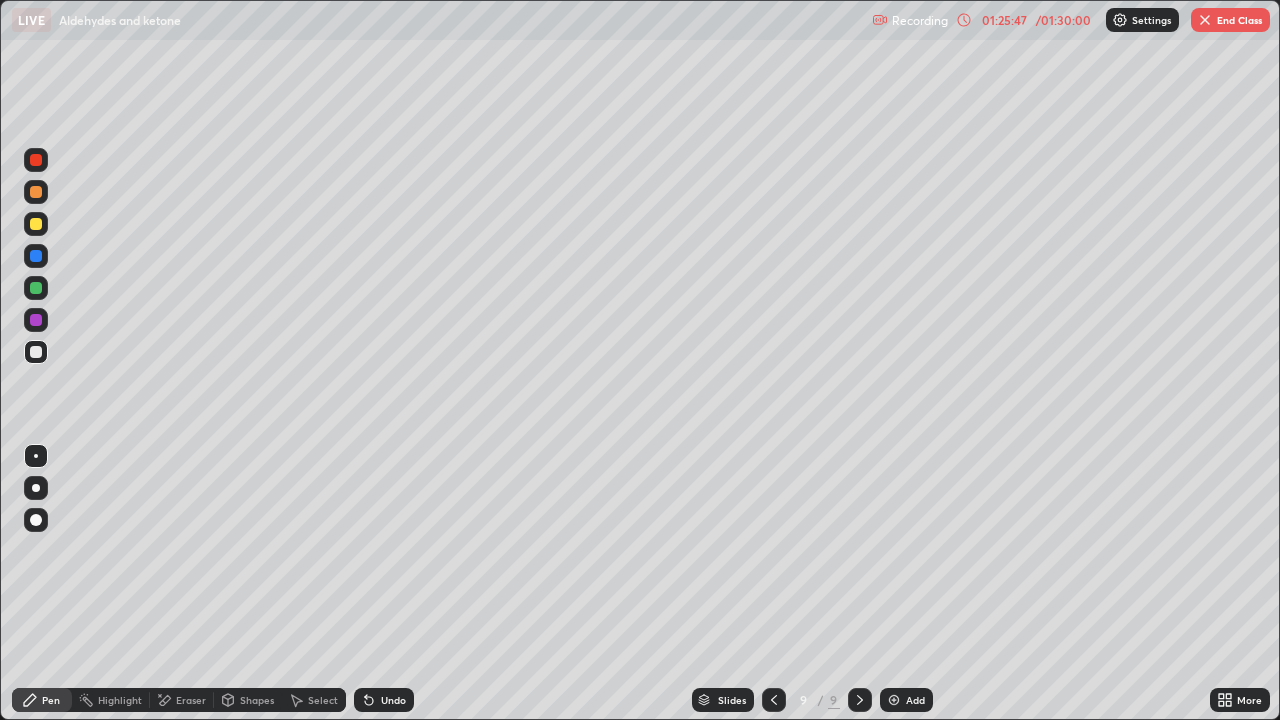 click on "Pen" at bounding box center [51, 700] 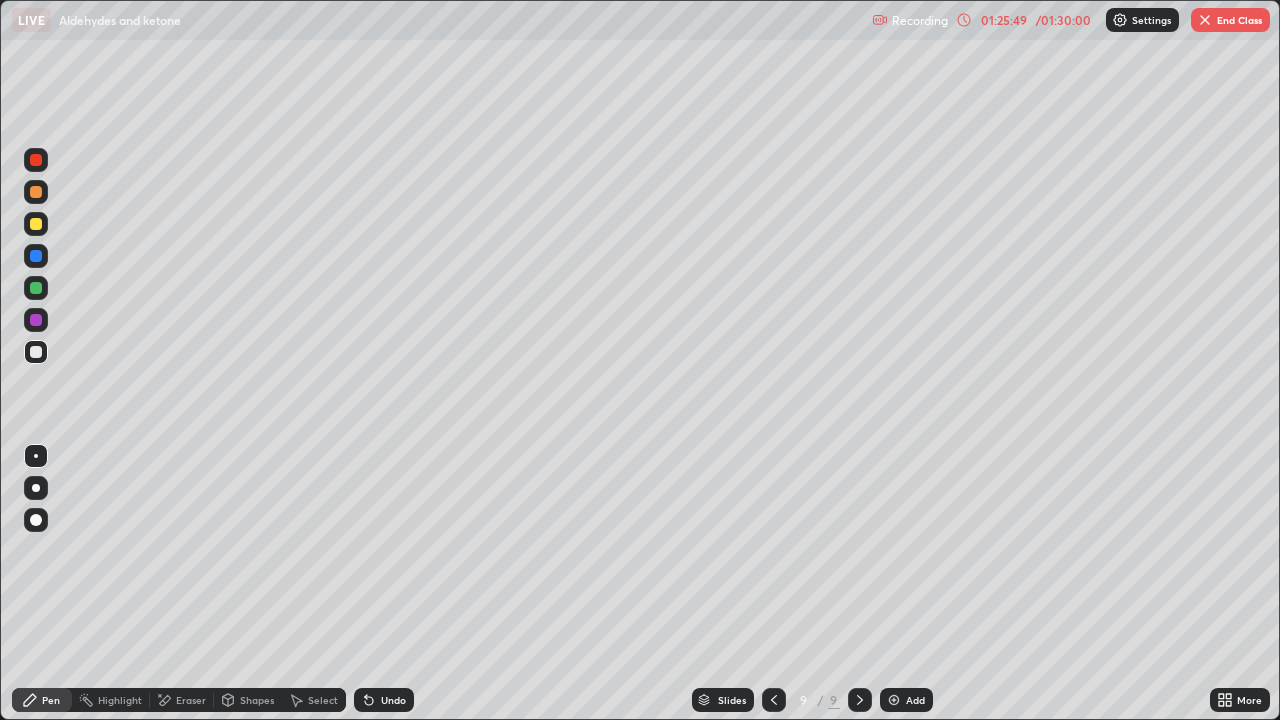 click at bounding box center (36, 224) 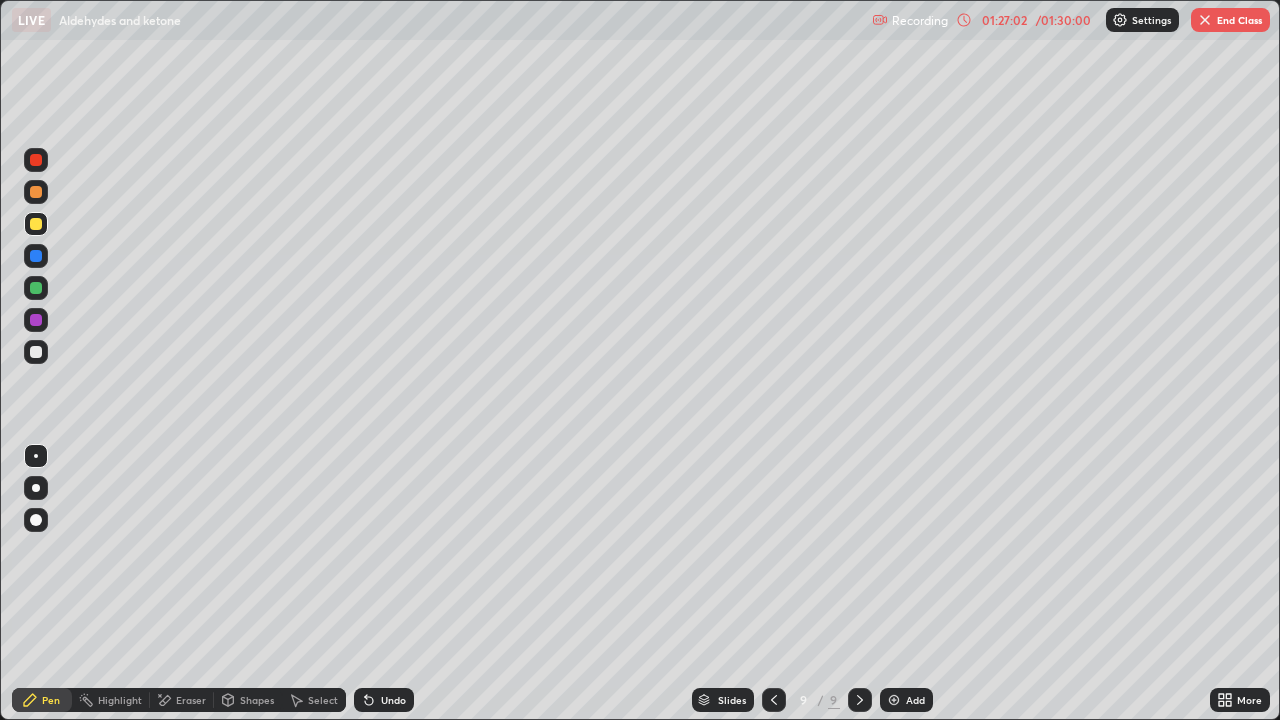 click on "/  01:30:00" at bounding box center (1063, 20) 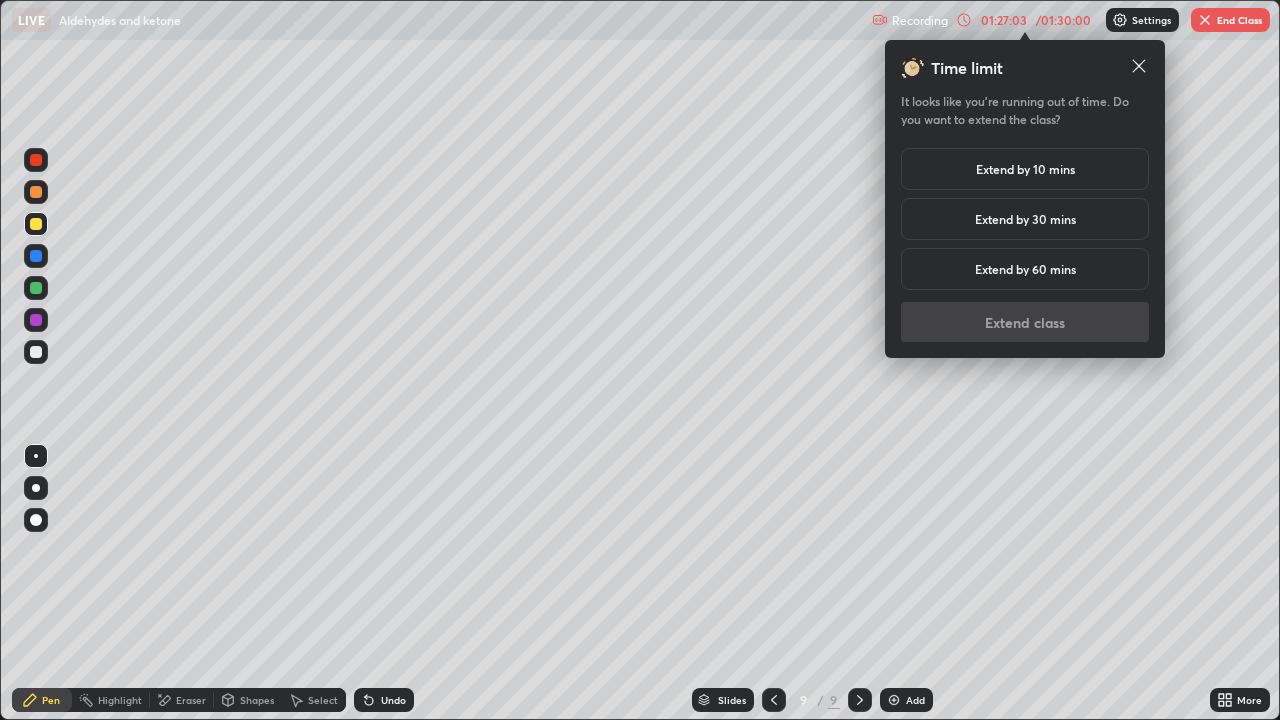 click on "Extend by 60 mins" at bounding box center [1025, 269] 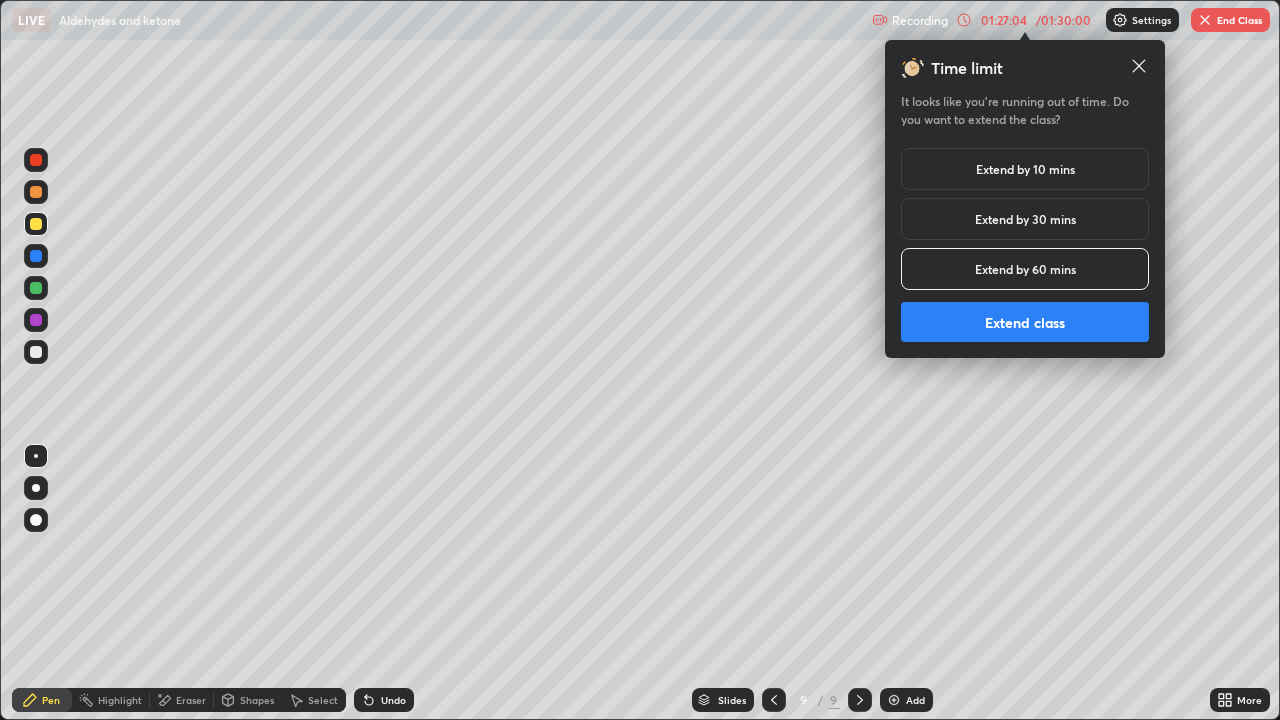 click on "Extend class" at bounding box center [1025, 322] 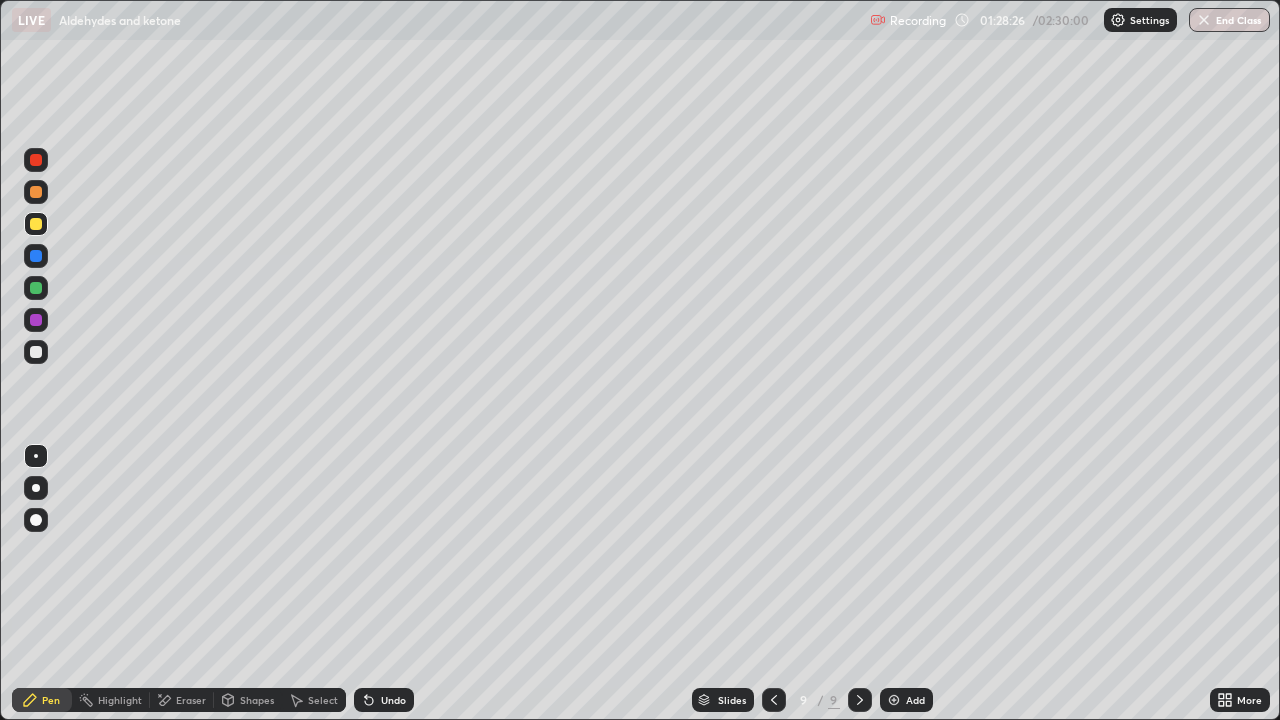 click on "Undo" at bounding box center (393, 700) 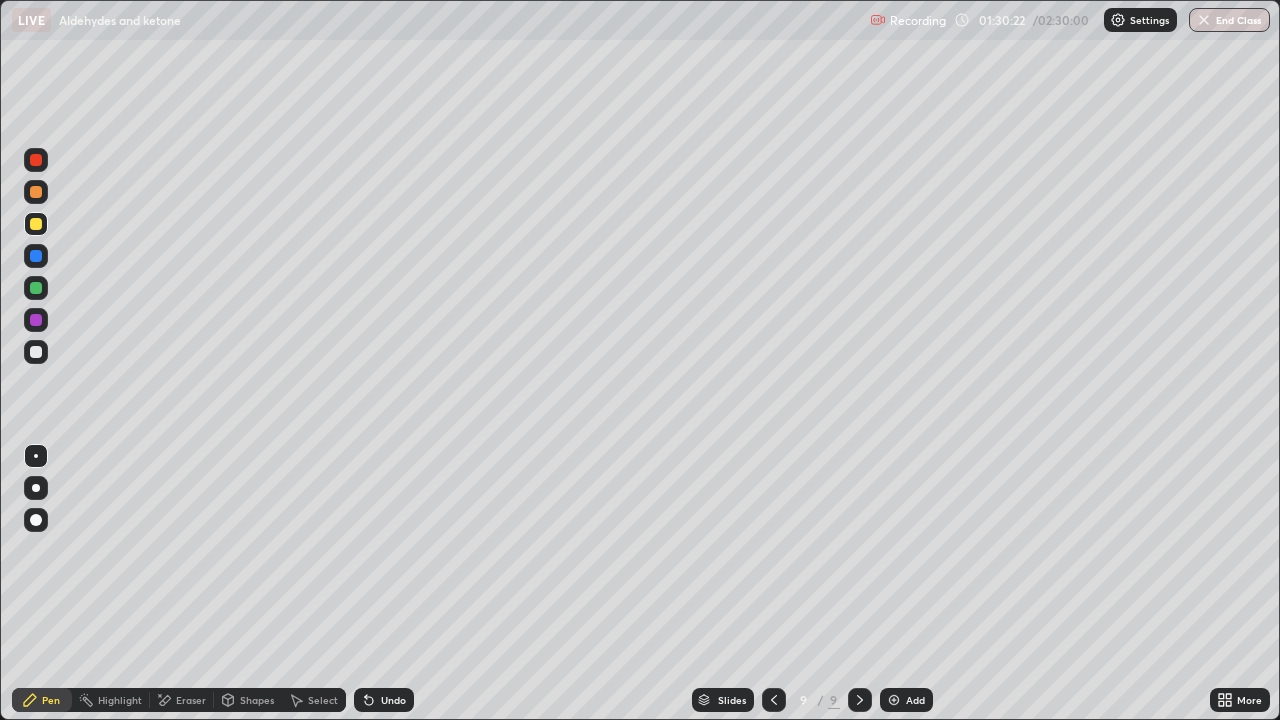 click at bounding box center [36, 352] 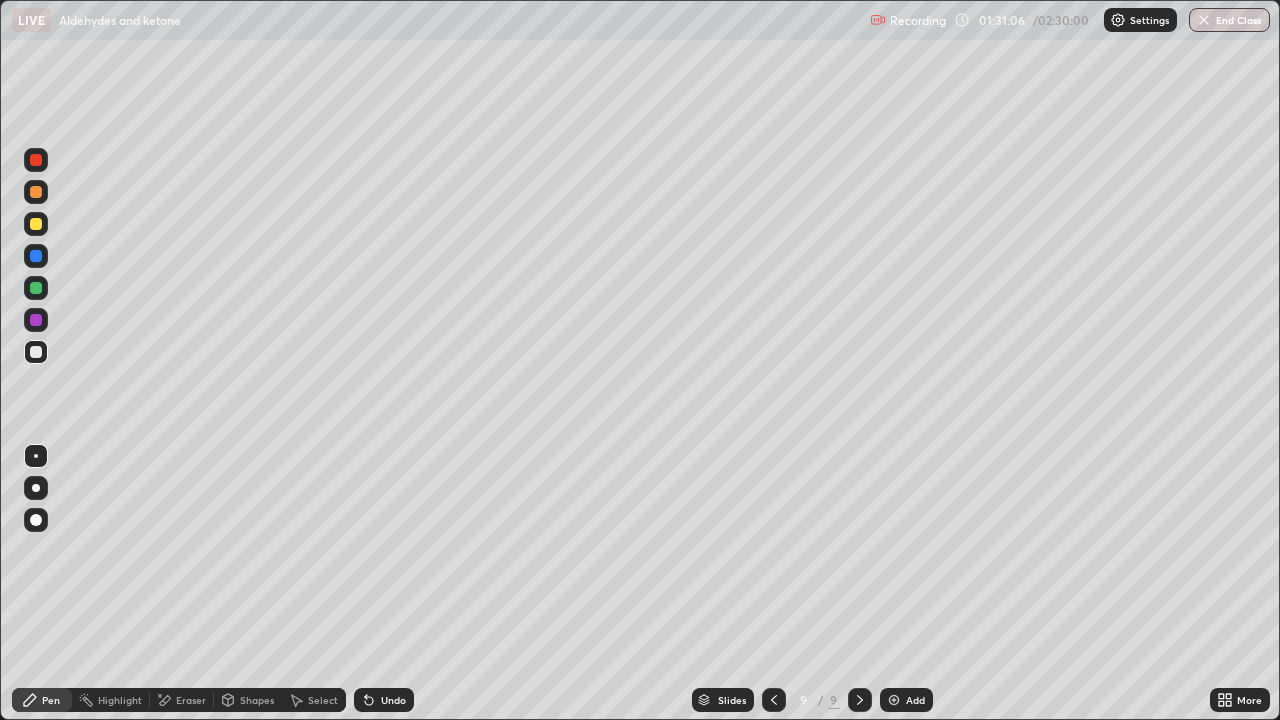 click on "Undo" at bounding box center [384, 700] 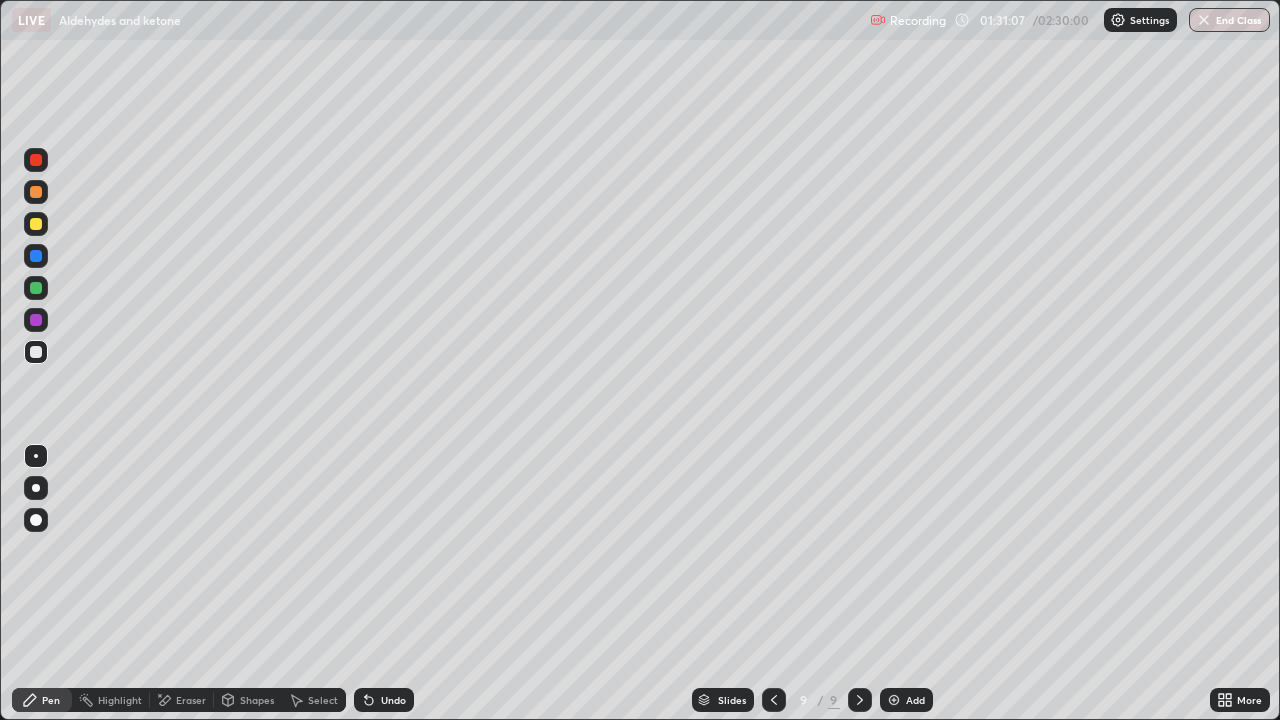 click on "Undo" at bounding box center (393, 700) 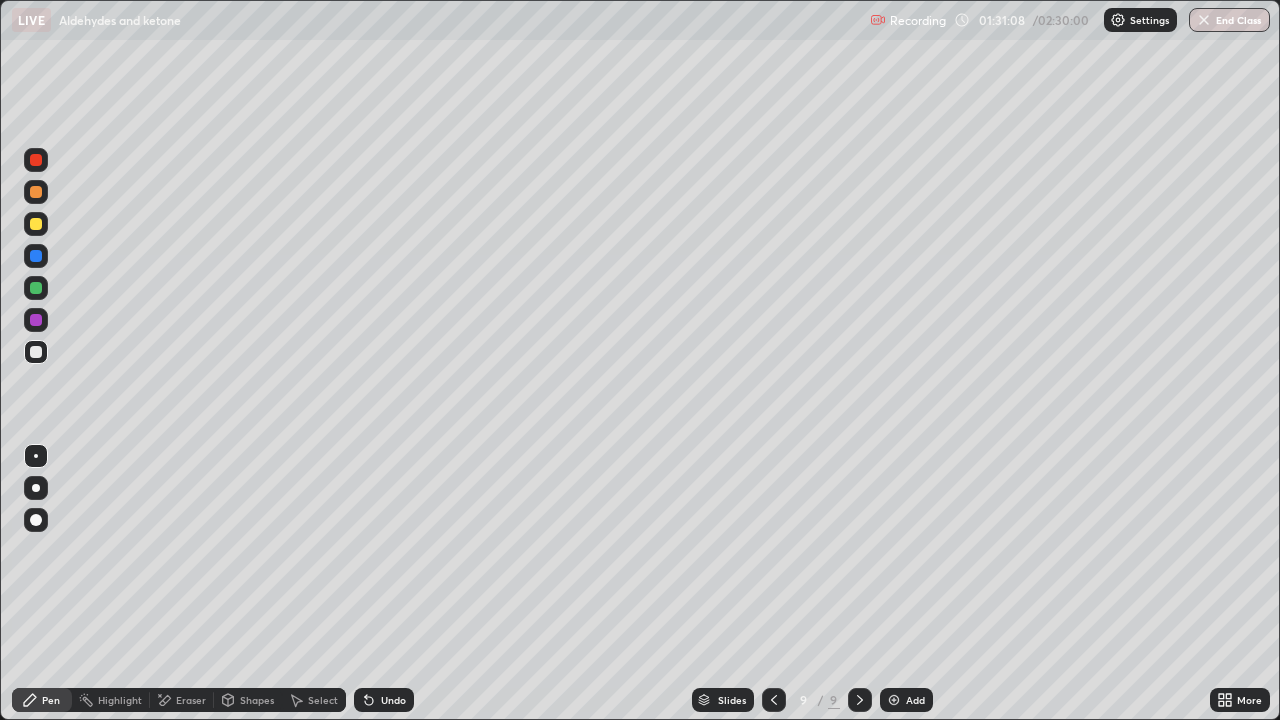 click on "Undo" at bounding box center [393, 700] 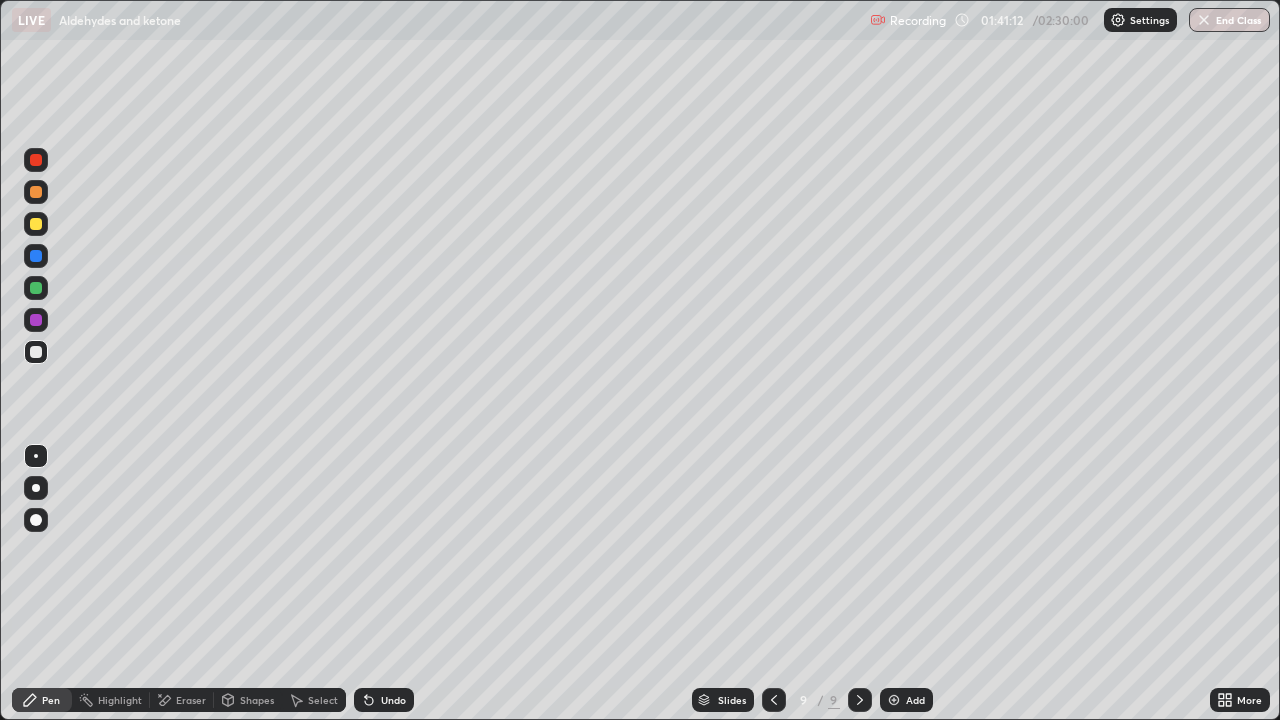 click at bounding box center (894, 700) 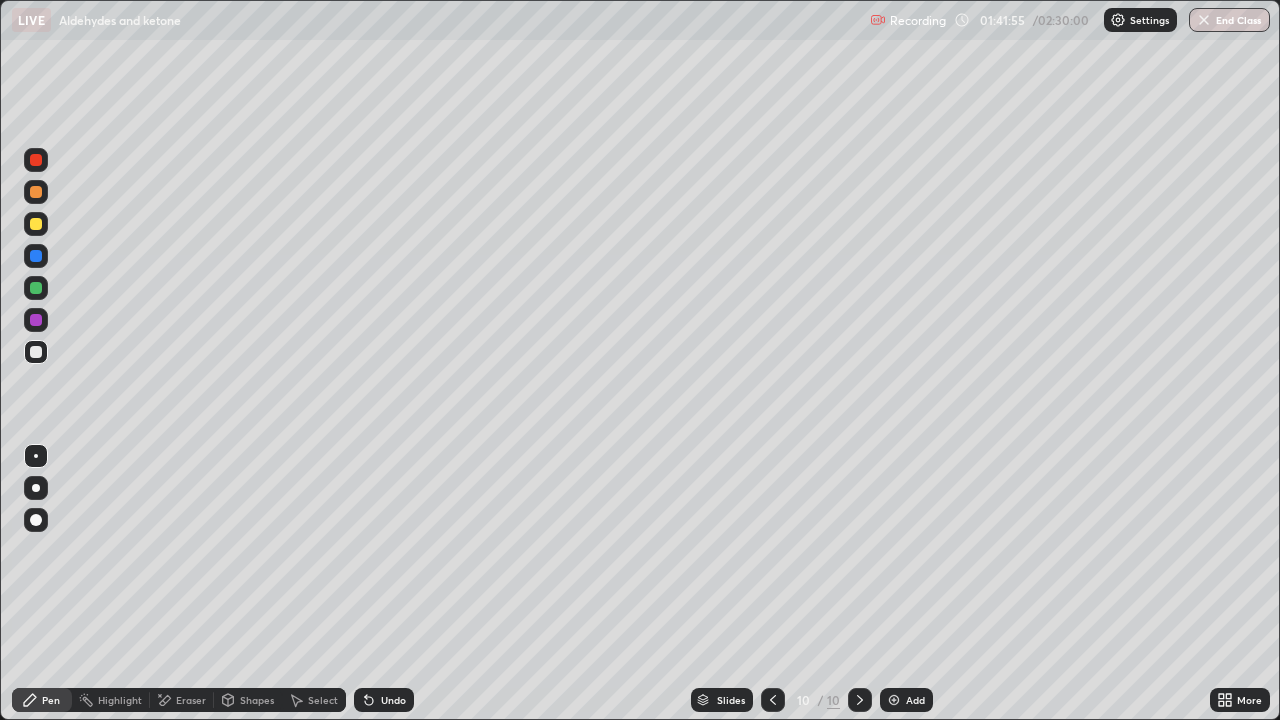 click 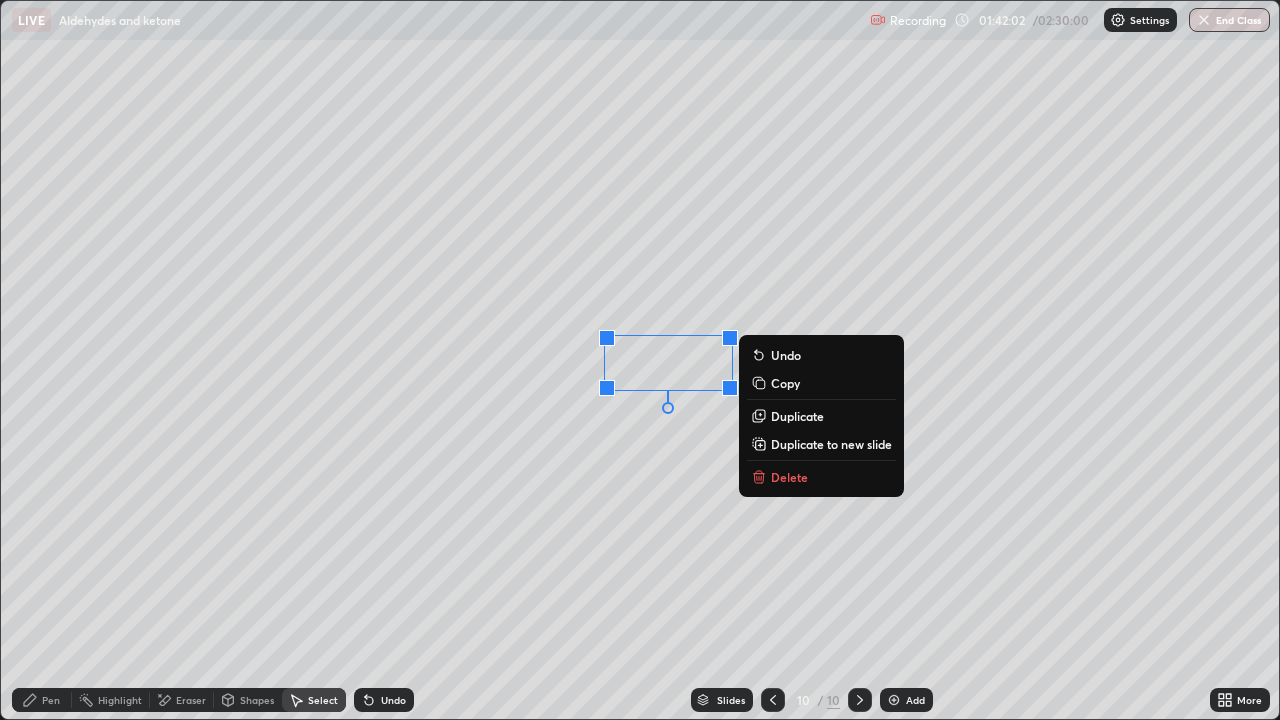 click on "0 ° Undo Copy Duplicate Duplicate to new slide Delete" at bounding box center (640, 360) 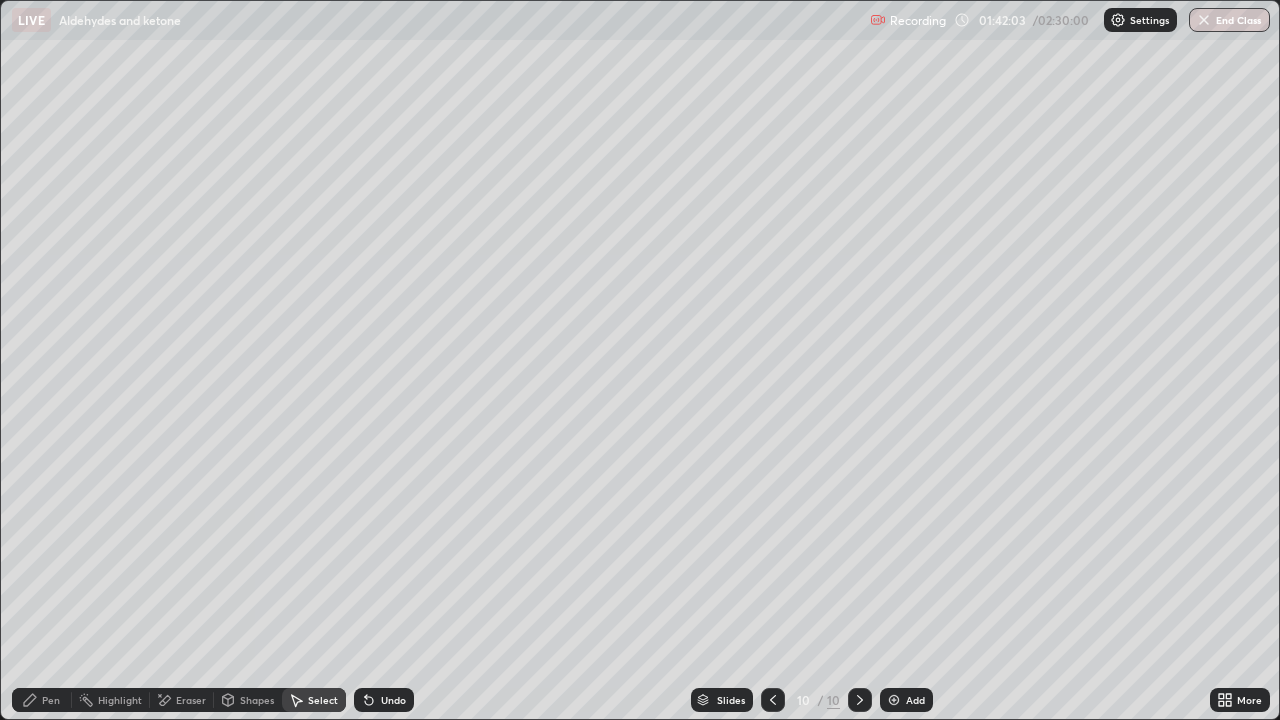 click on "Pen" at bounding box center [51, 700] 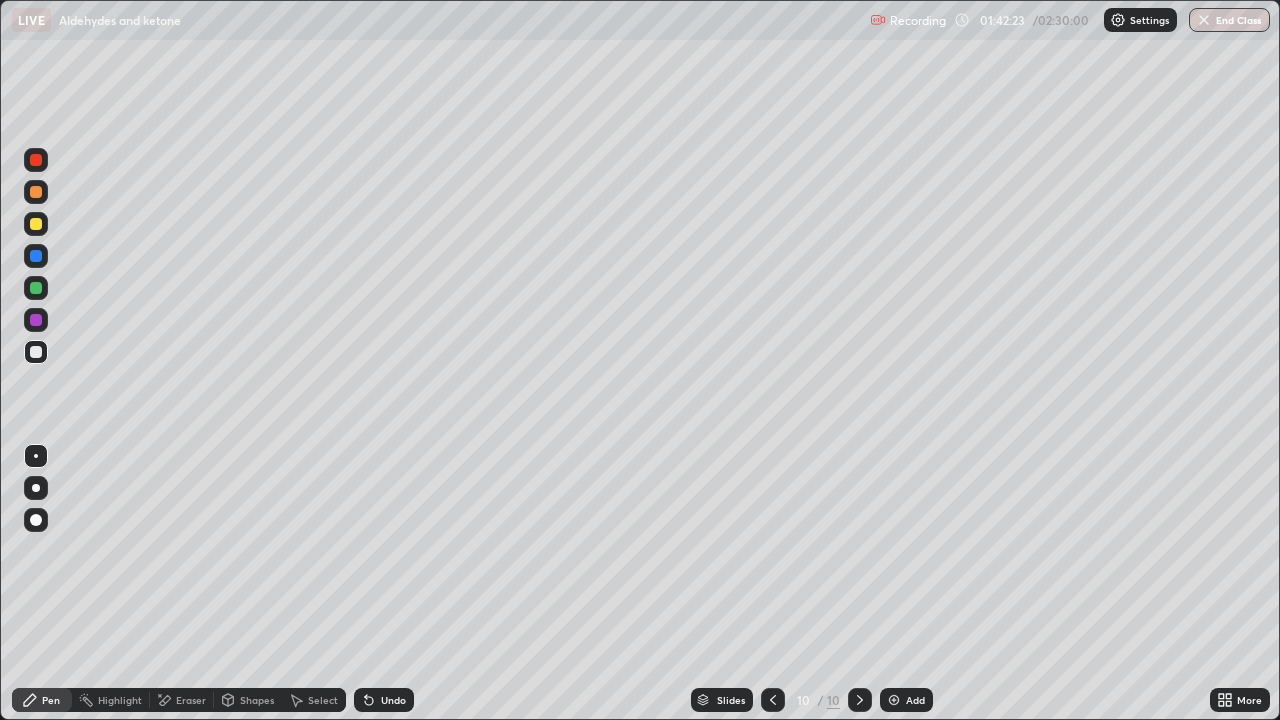 click at bounding box center (36, 224) 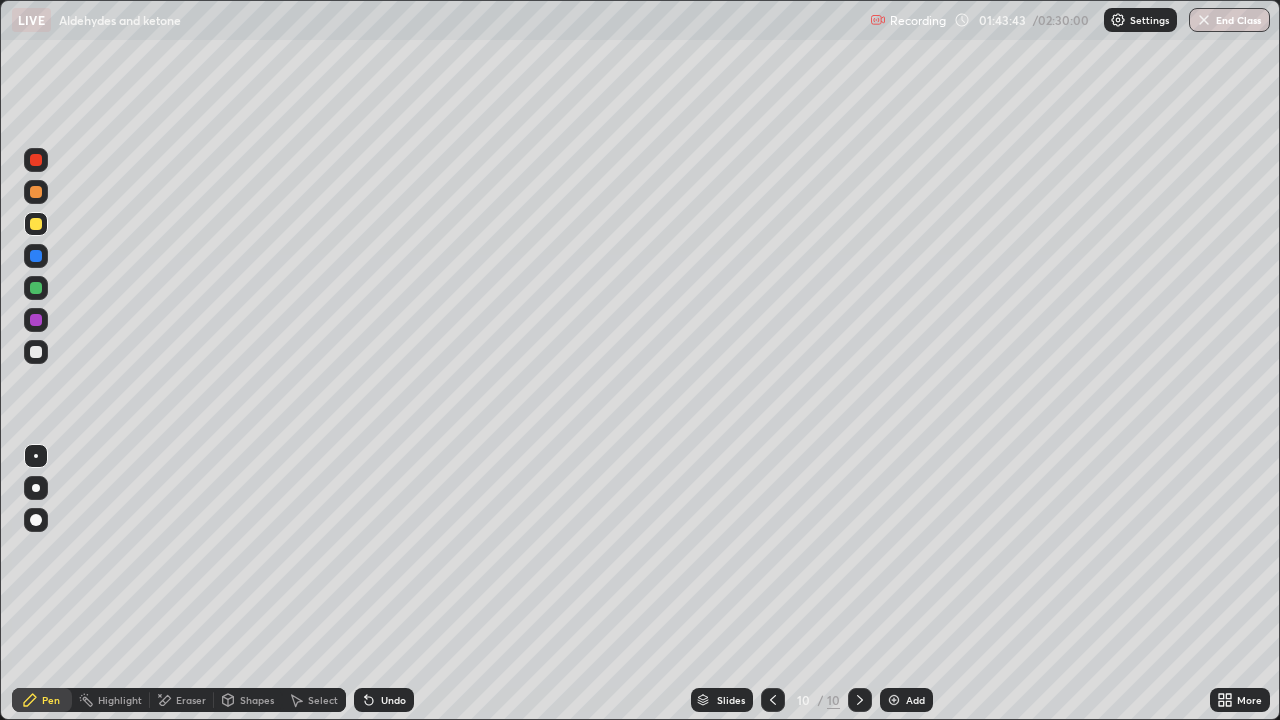 click on "Pen" at bounding box center [51, 700] 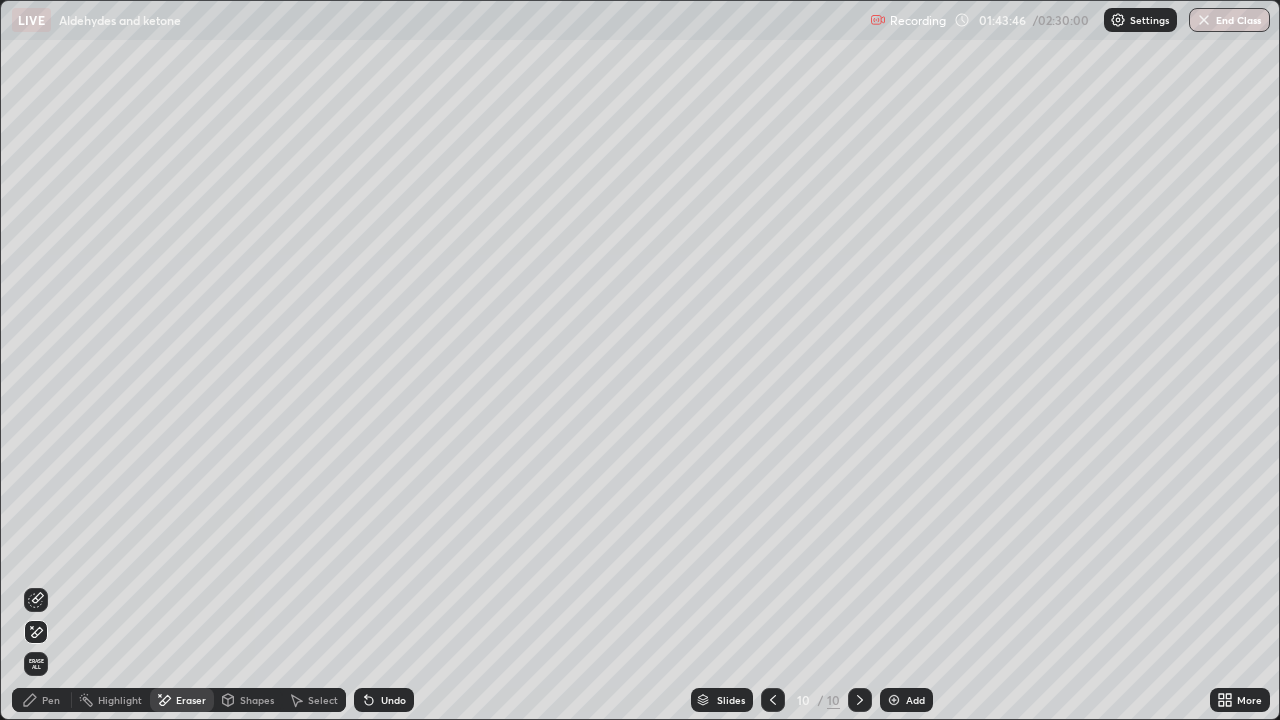 click on "Pen" at bounding box center (51, 700) 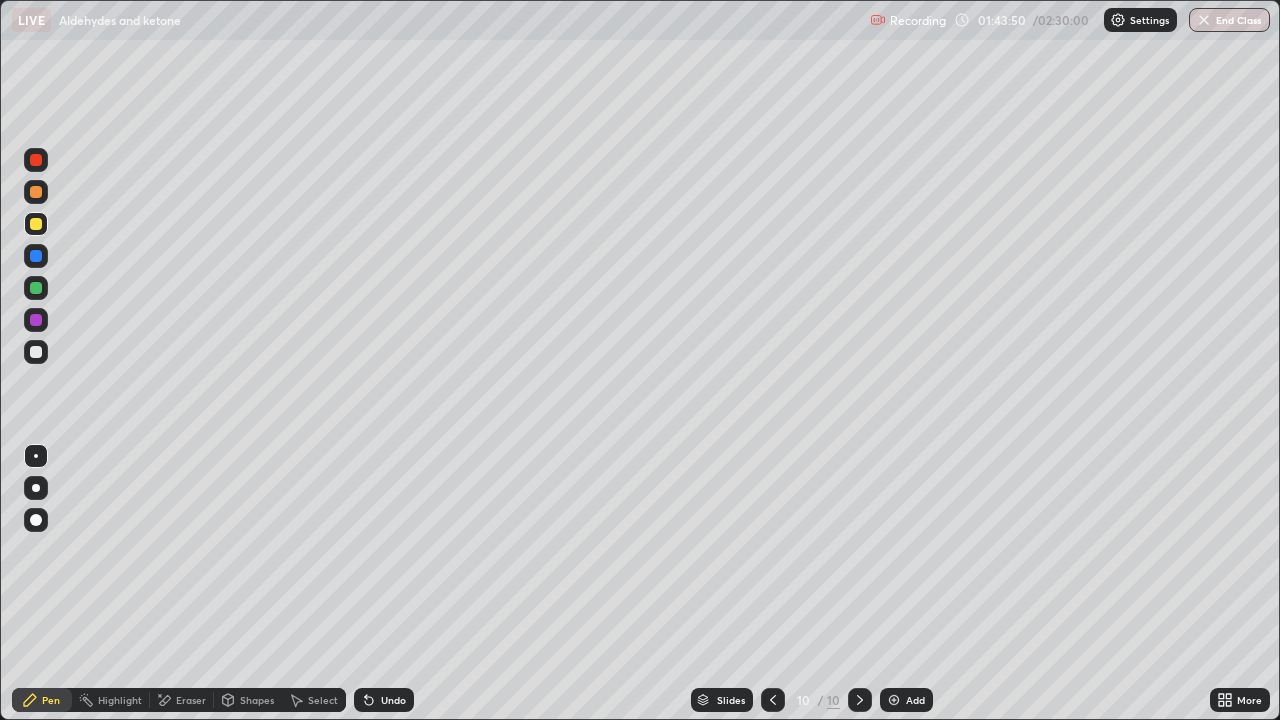 click on "Eraser" at bounding box center [191, 700] 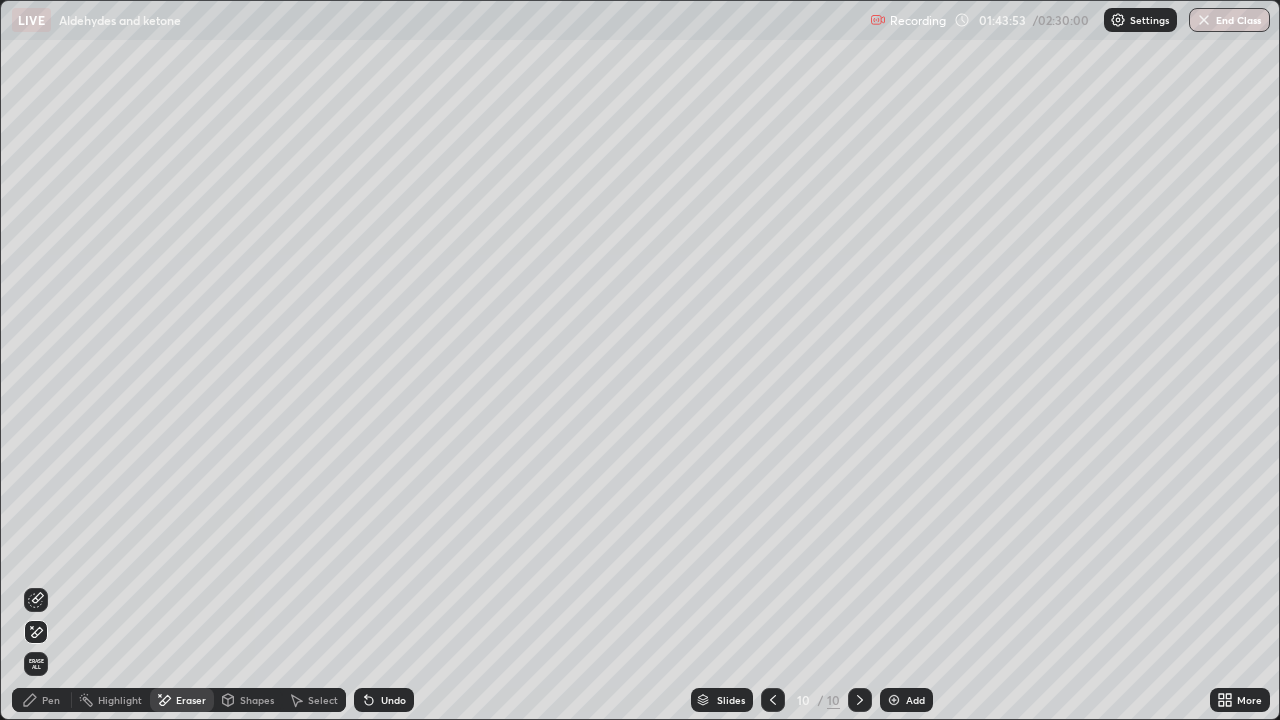 click on "Pen" at bounding box center (42, 700) 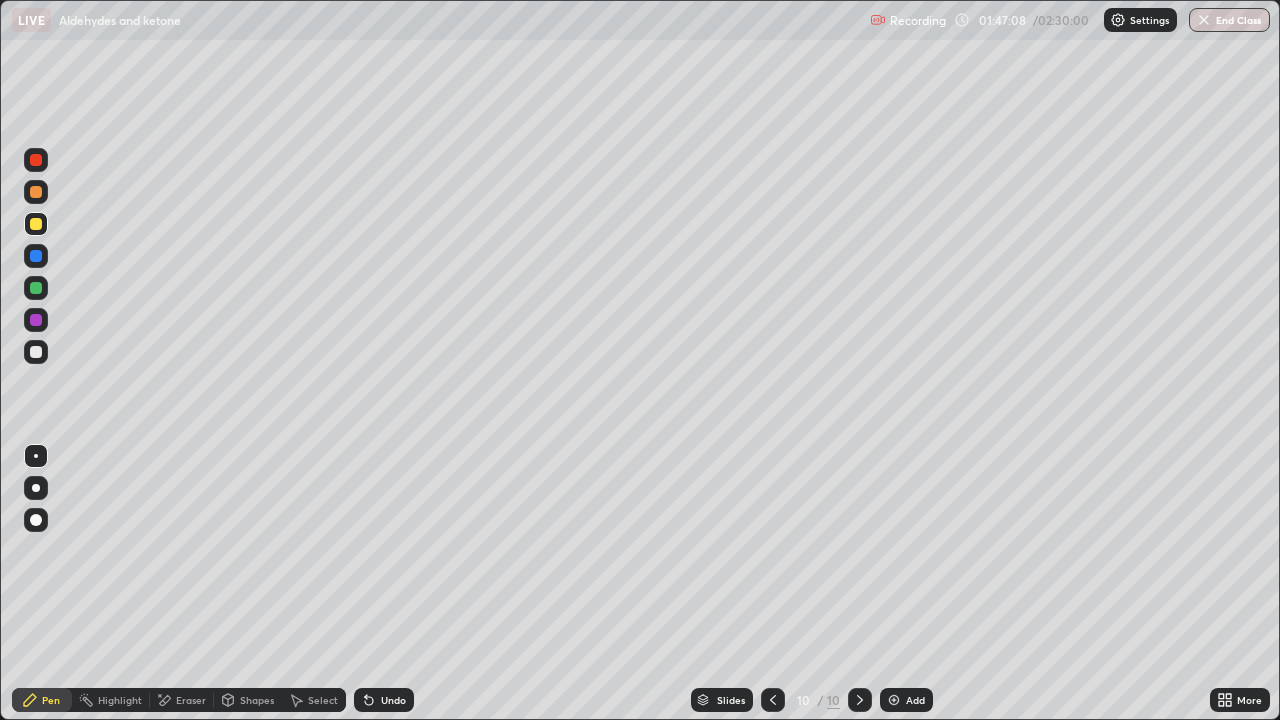 click on "Eraser" at bounding box center (191, 700) 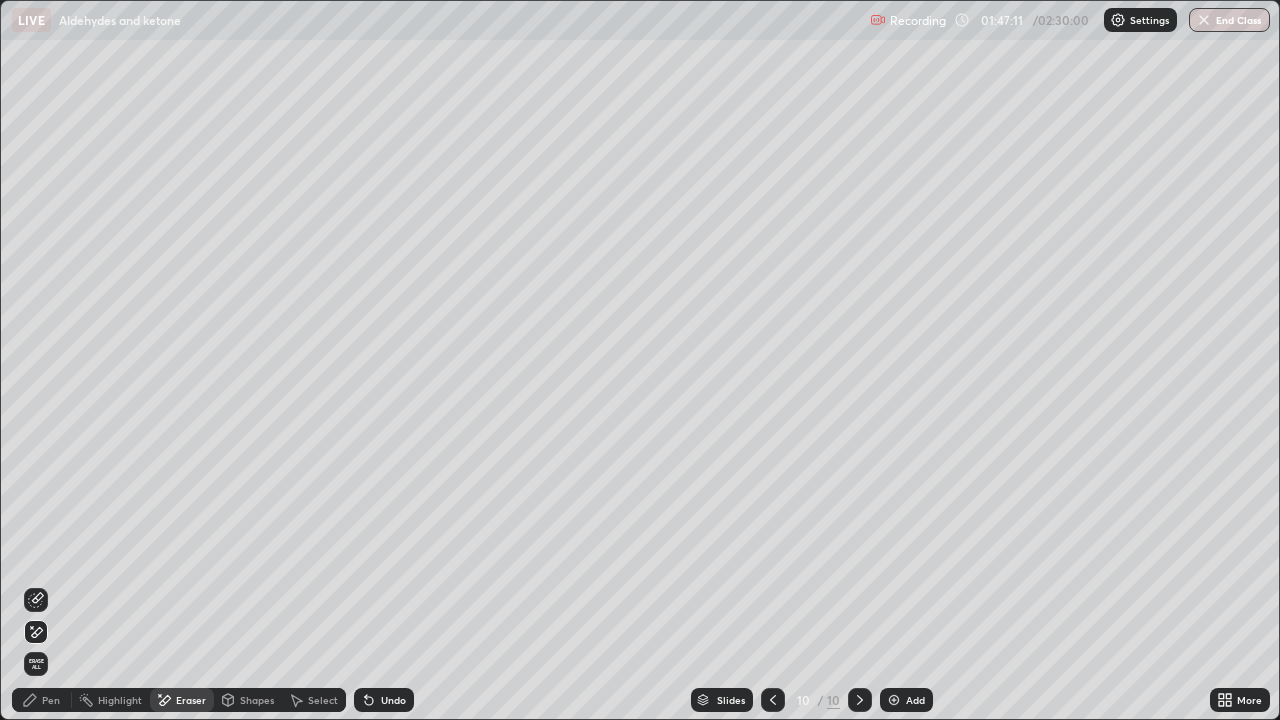click on "Pen" at bounding box center (51, 700) 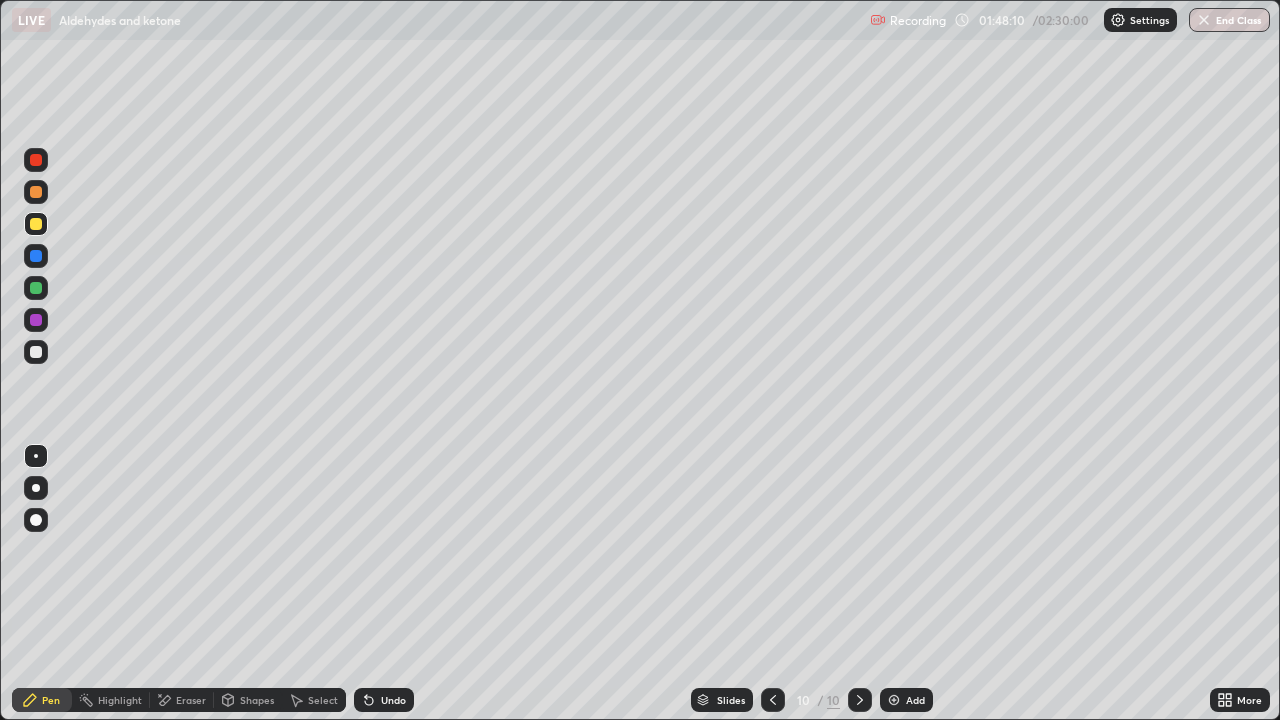 click 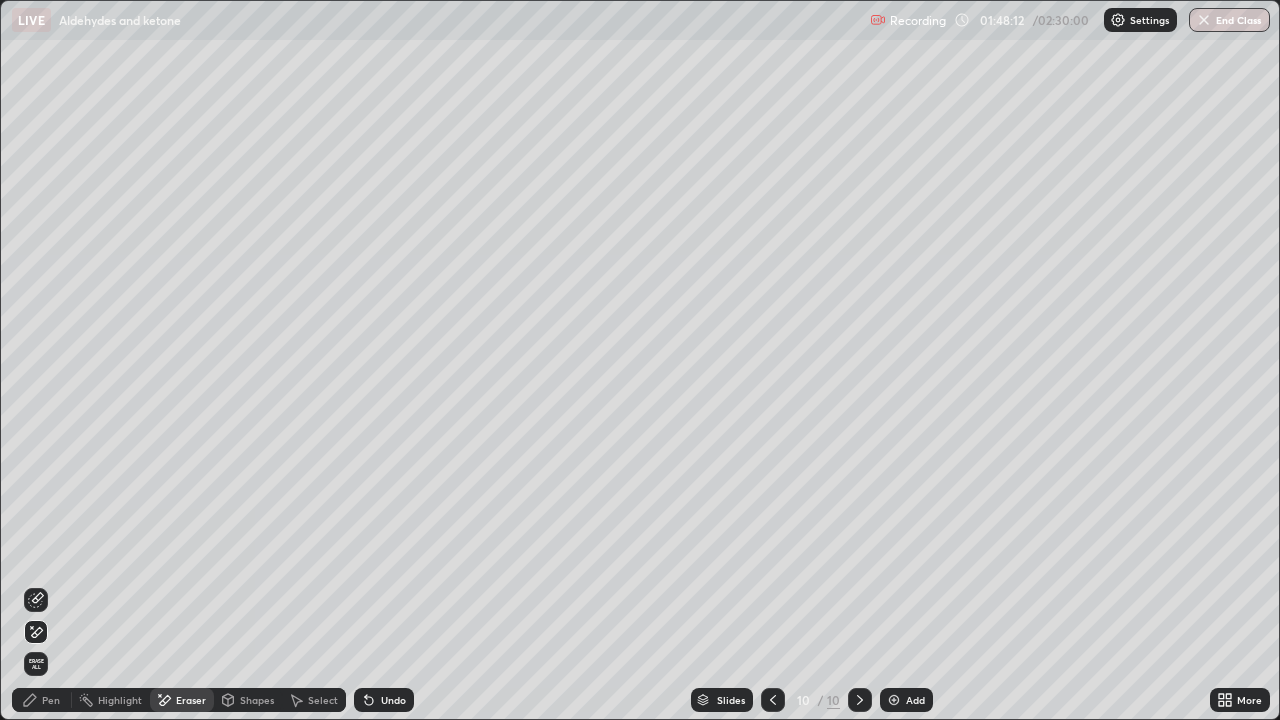 click on "Pen" at bounding box center [51, 700] 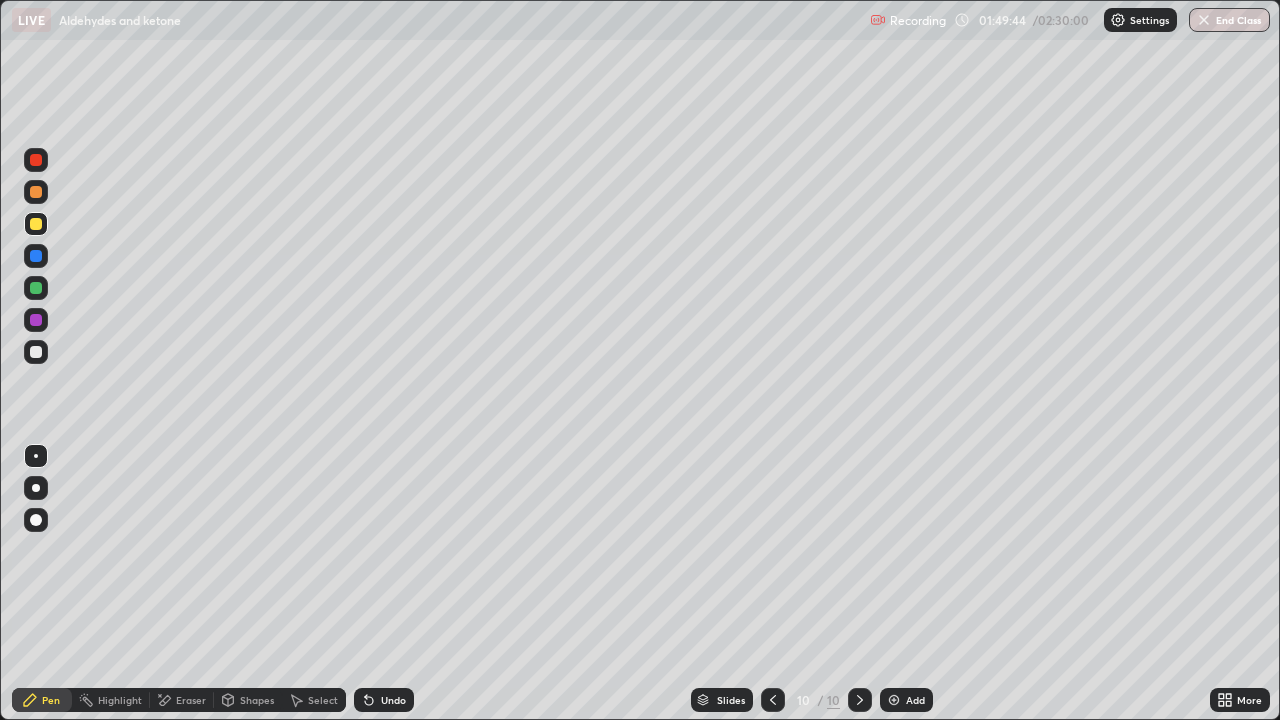 click on "Undo" at bounding box center [393, 700] 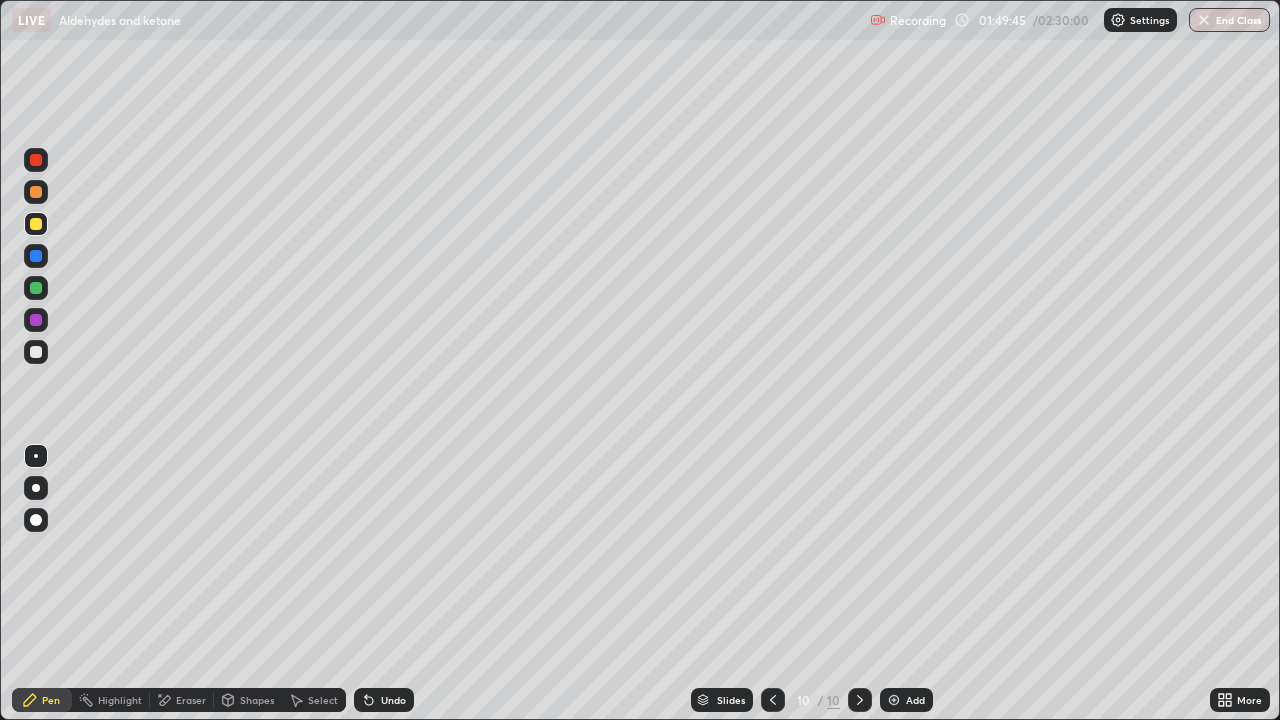click on "Undo" at bounding box center (384, 700) 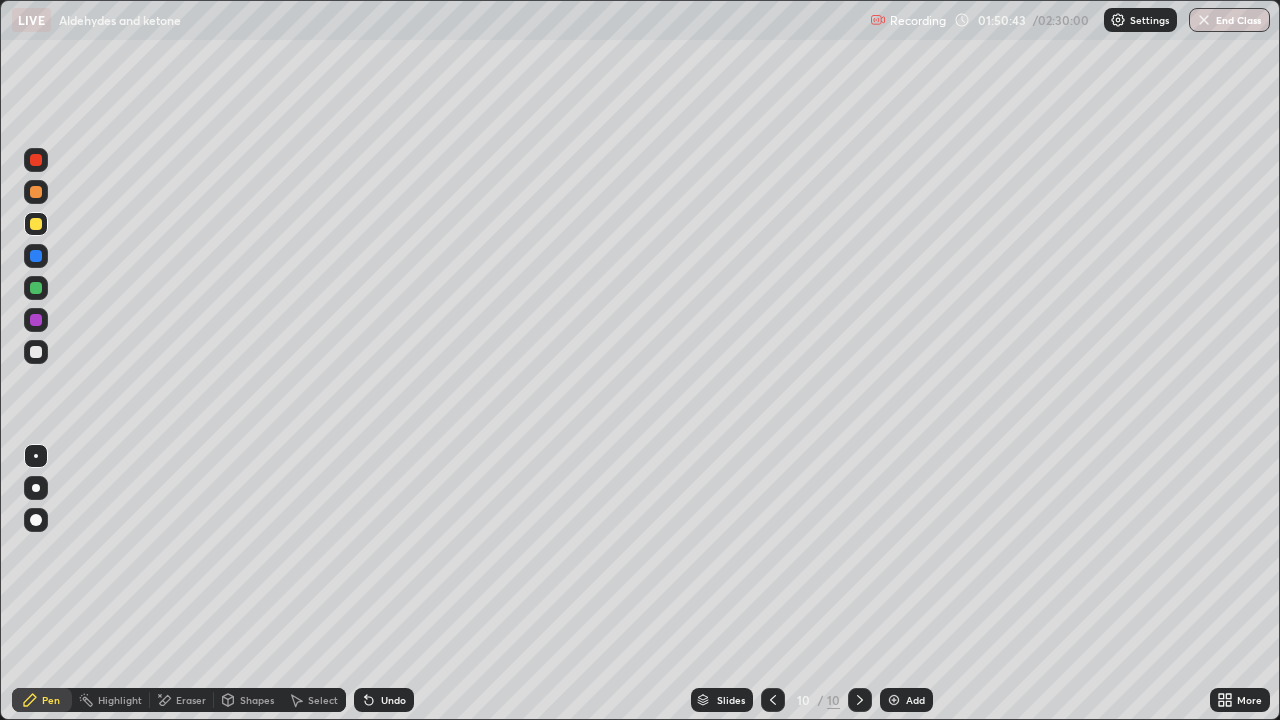 click at bounding box center (36, 352) 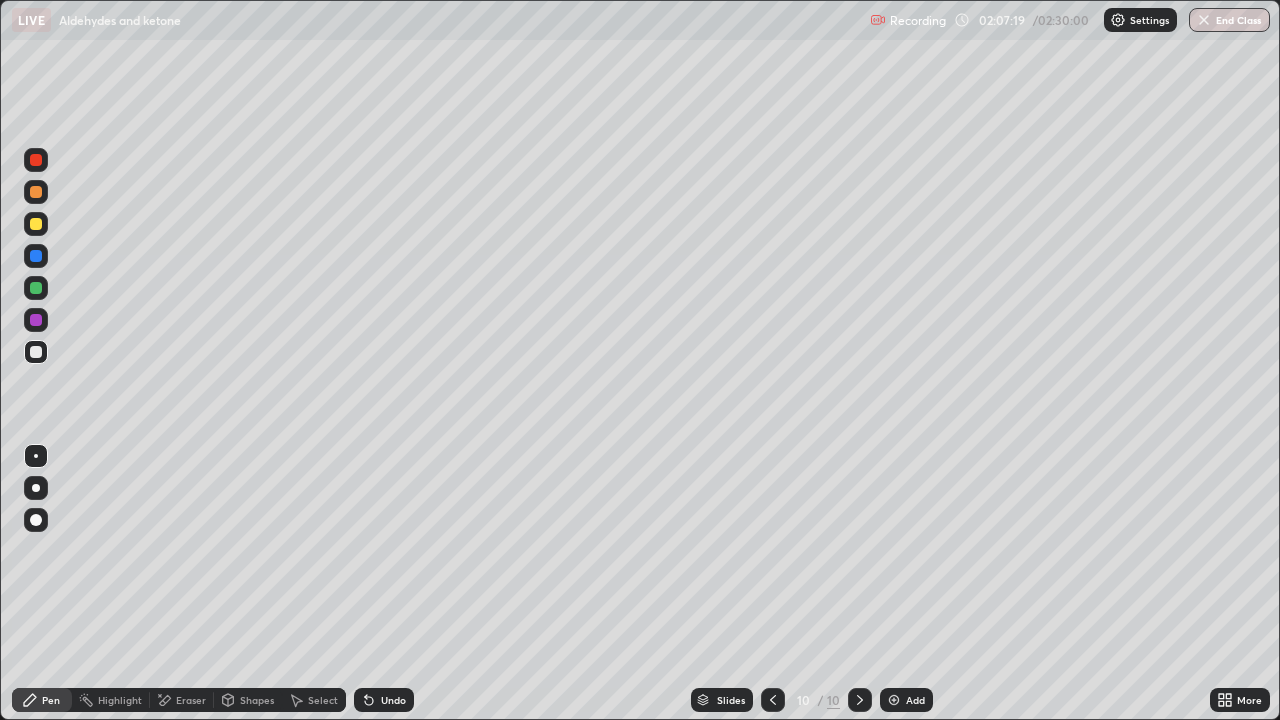 click on "End Class" at bounding box center (1229, 20) 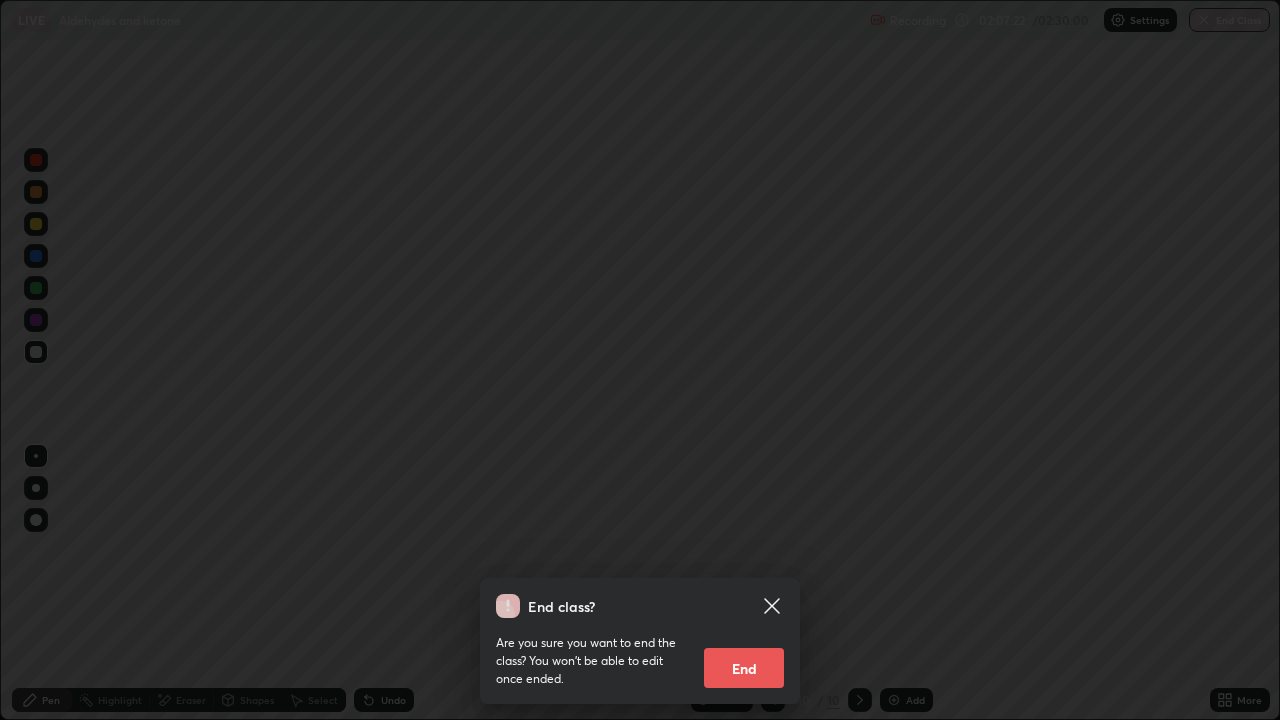click on "End" at bounding box center [744, 668] 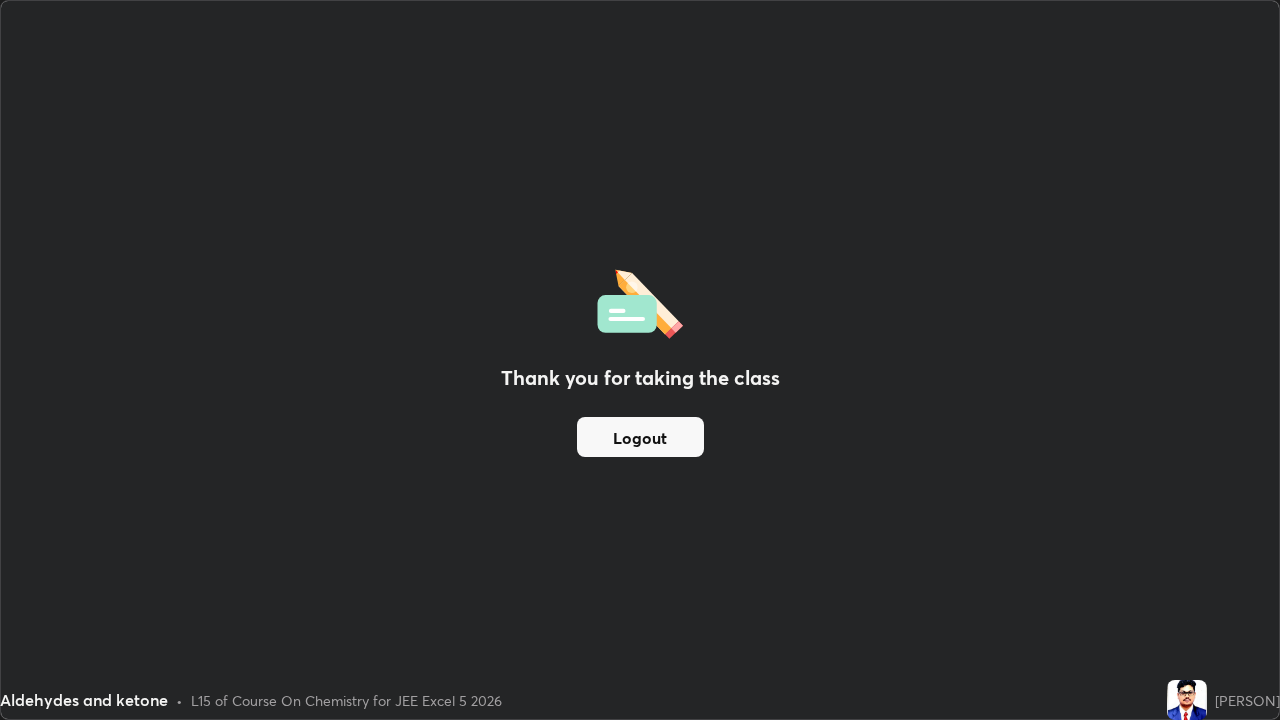 click on "Logout" at bounding box center [640, 437] 